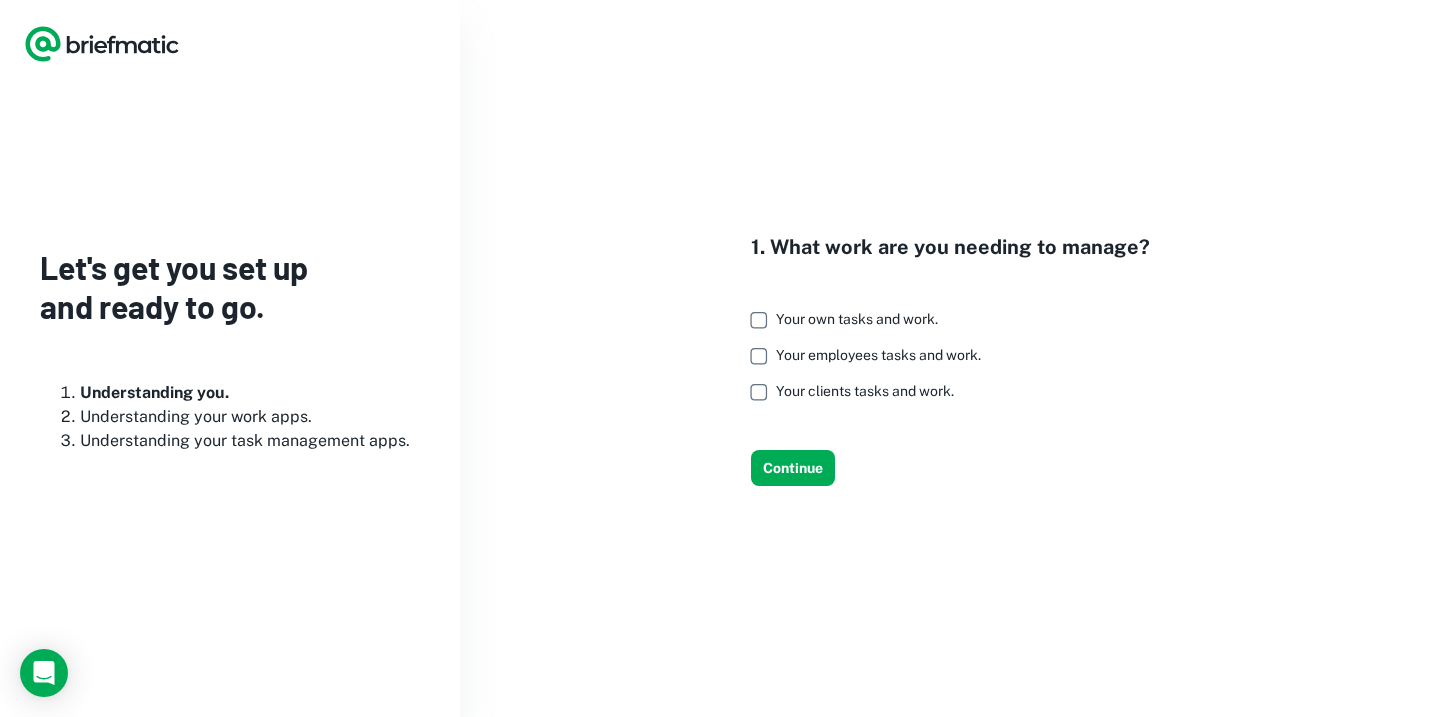 scroll, scrollTop: 0, scrollLeft: 0, axis: both 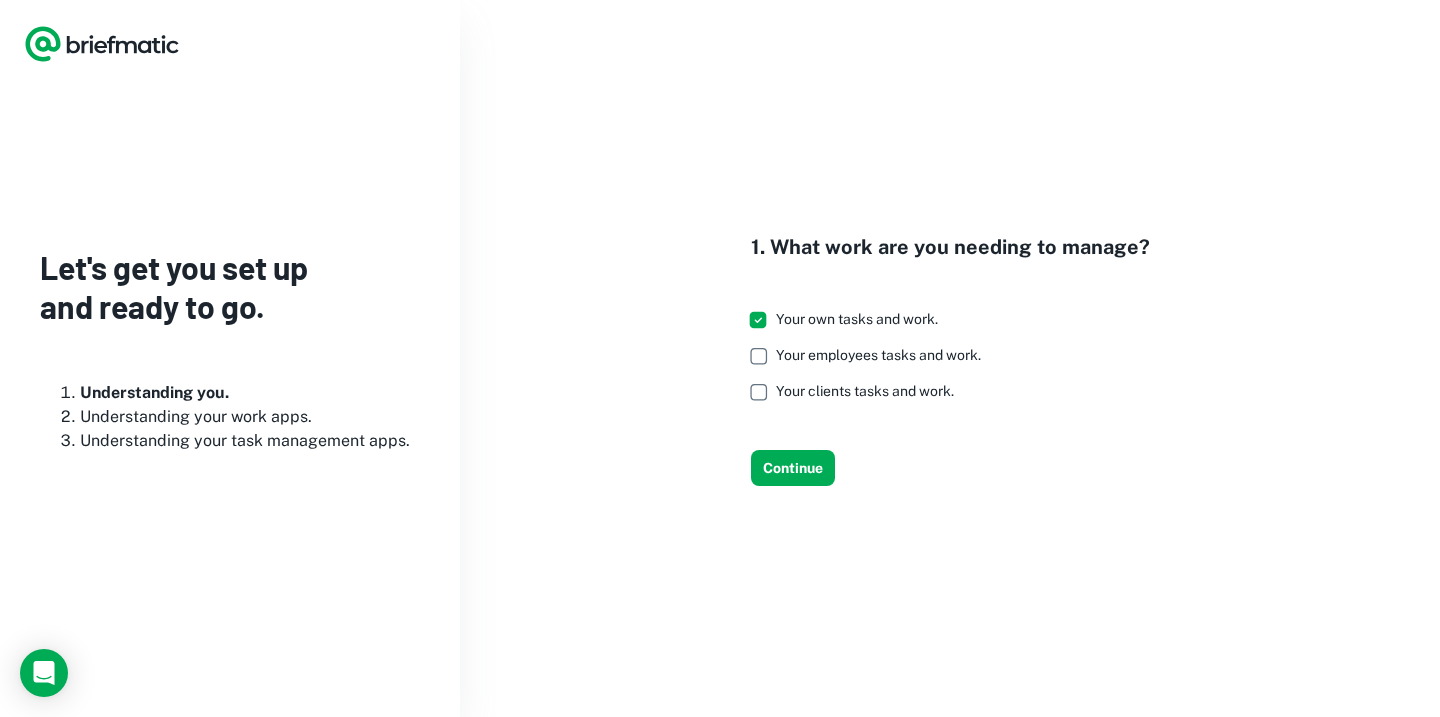 click on "Your employees tasks and work." at bounding box center [878, 355] 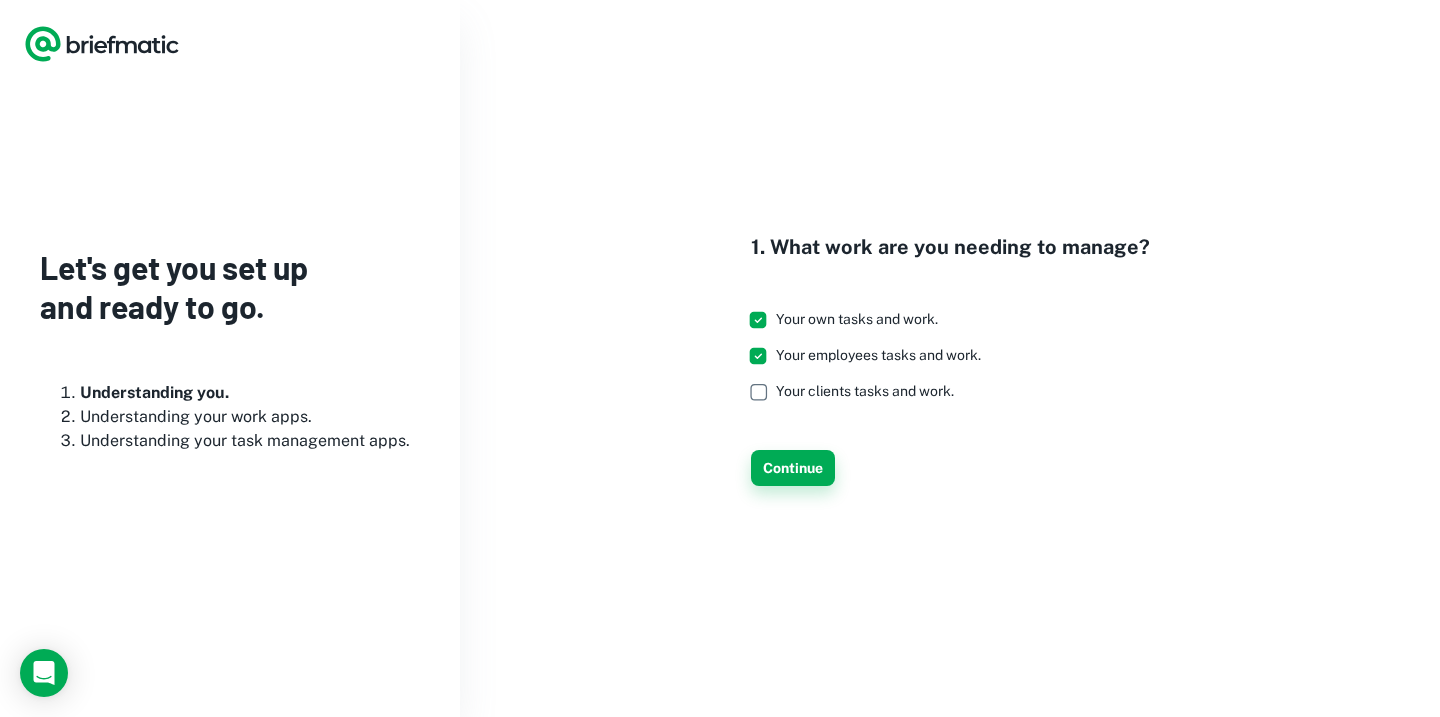 click on "Continue" at bounding box center [793, 468] 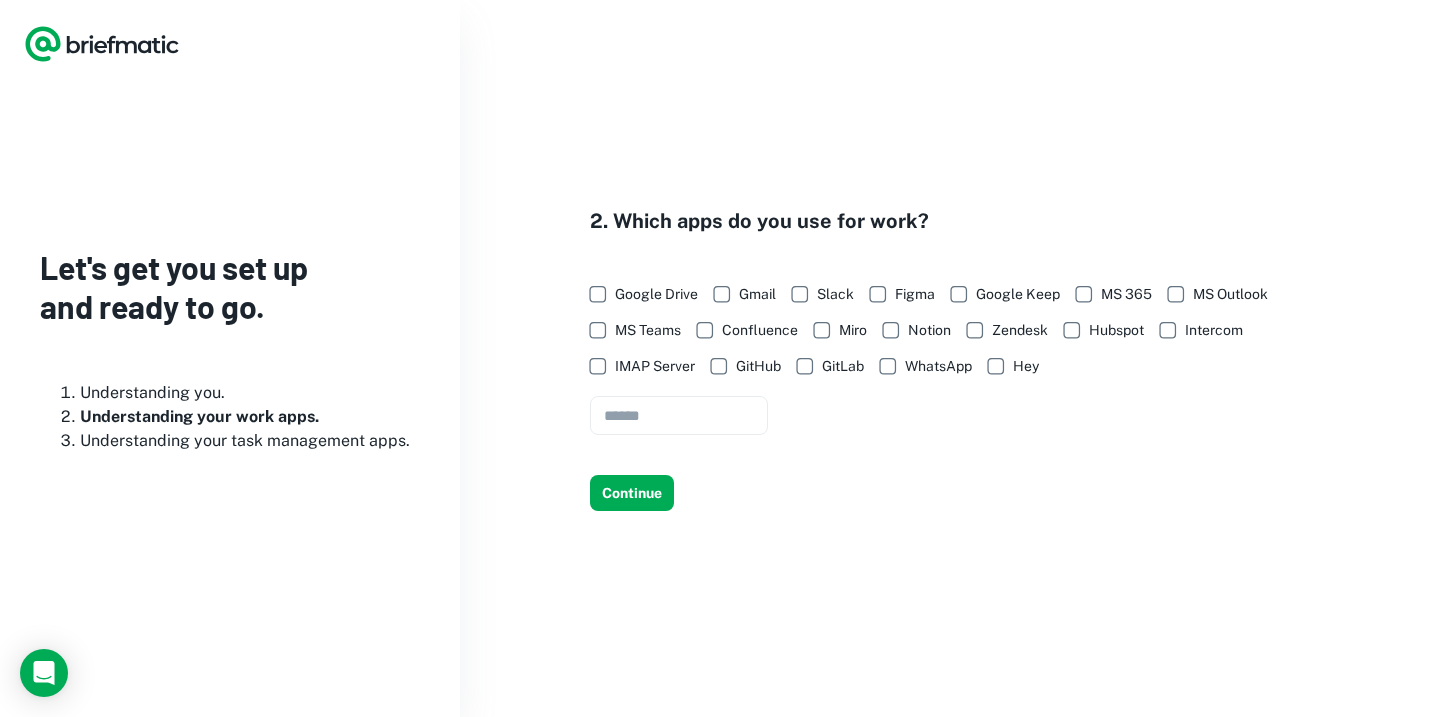 click on "Google Drive" at bounding box center (656, 294) 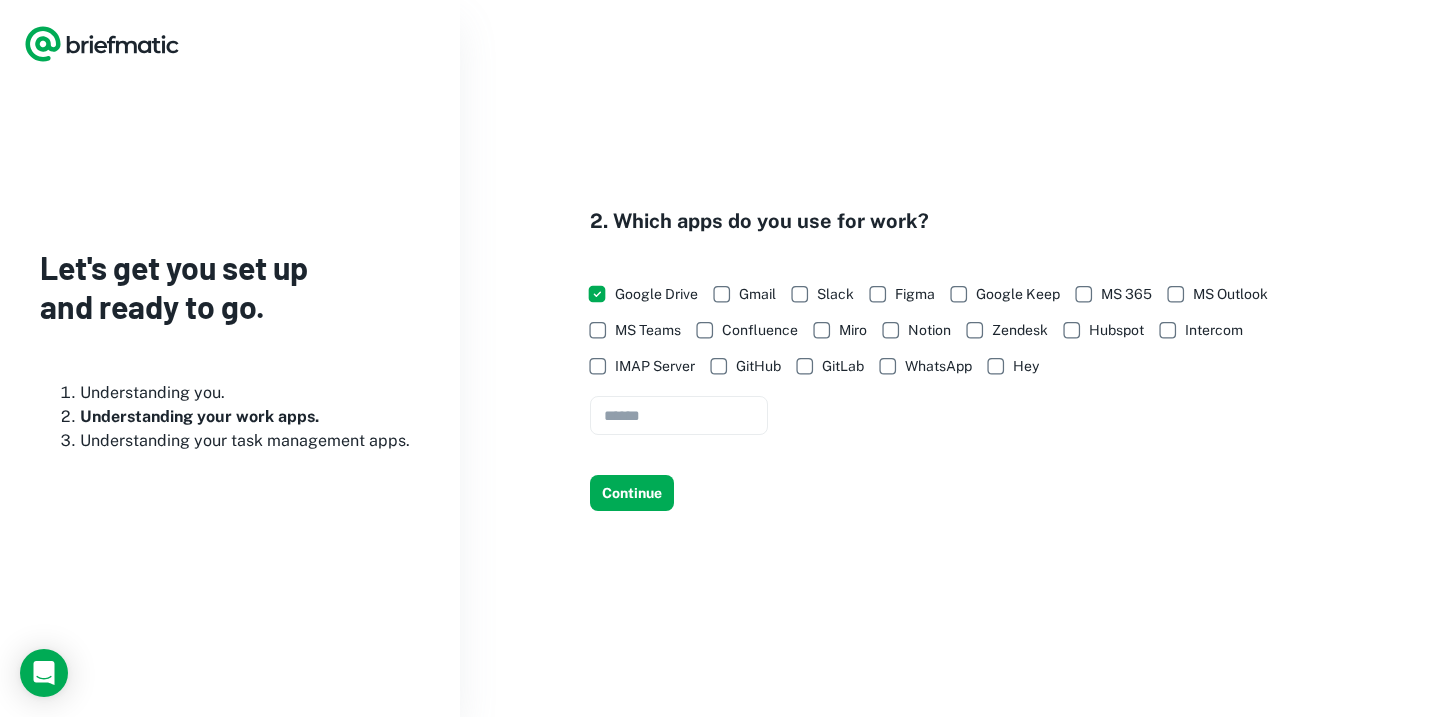 click on "Gmail" at bounding box center [757, 294] 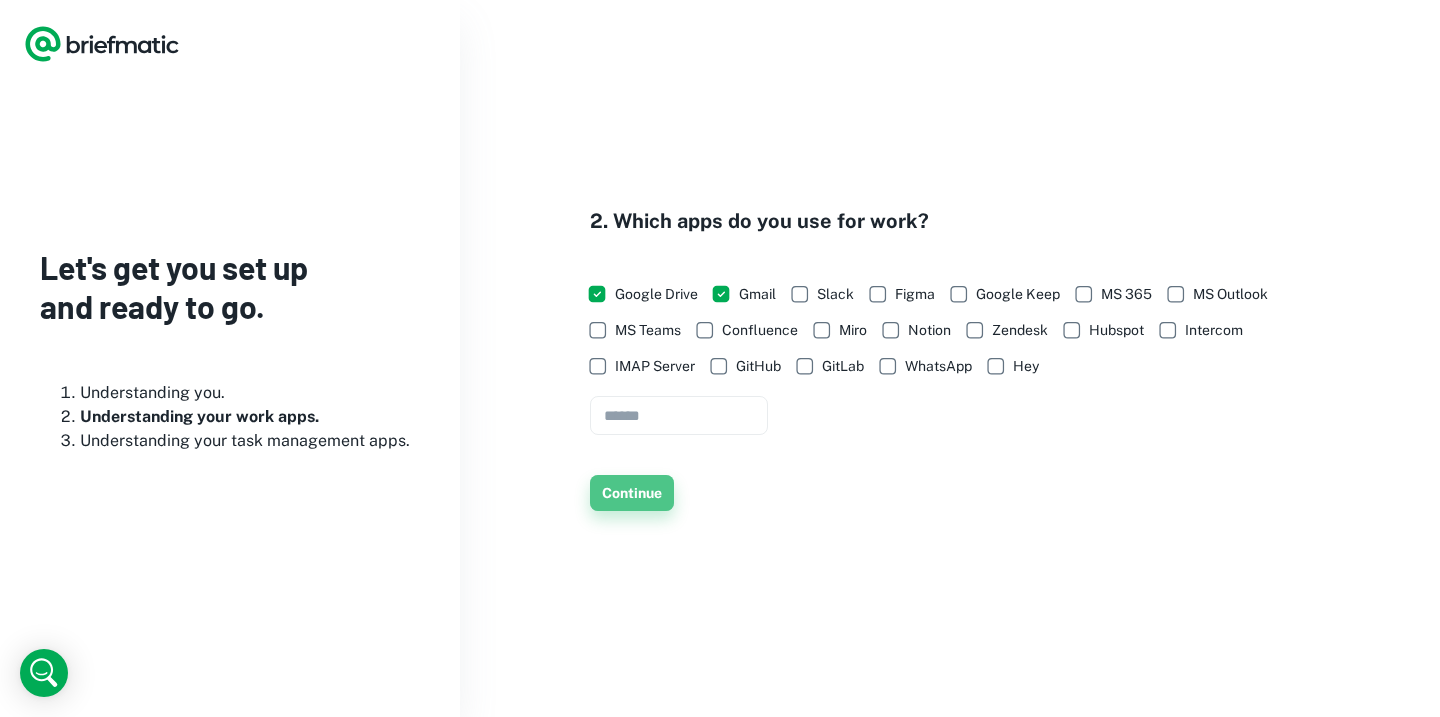 click on "Continue" at bounding box center (632, 493) 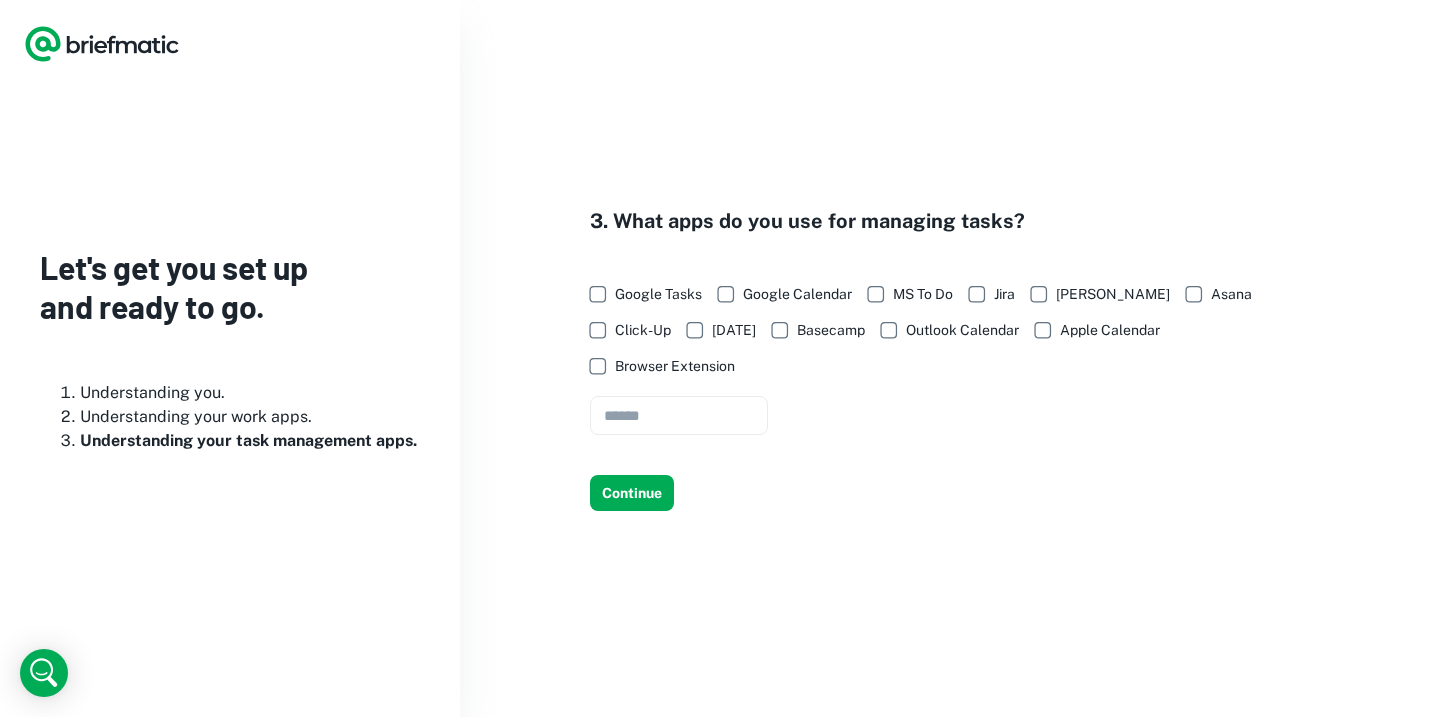 click on "Google Tasks" at bounding box center [640, 294] 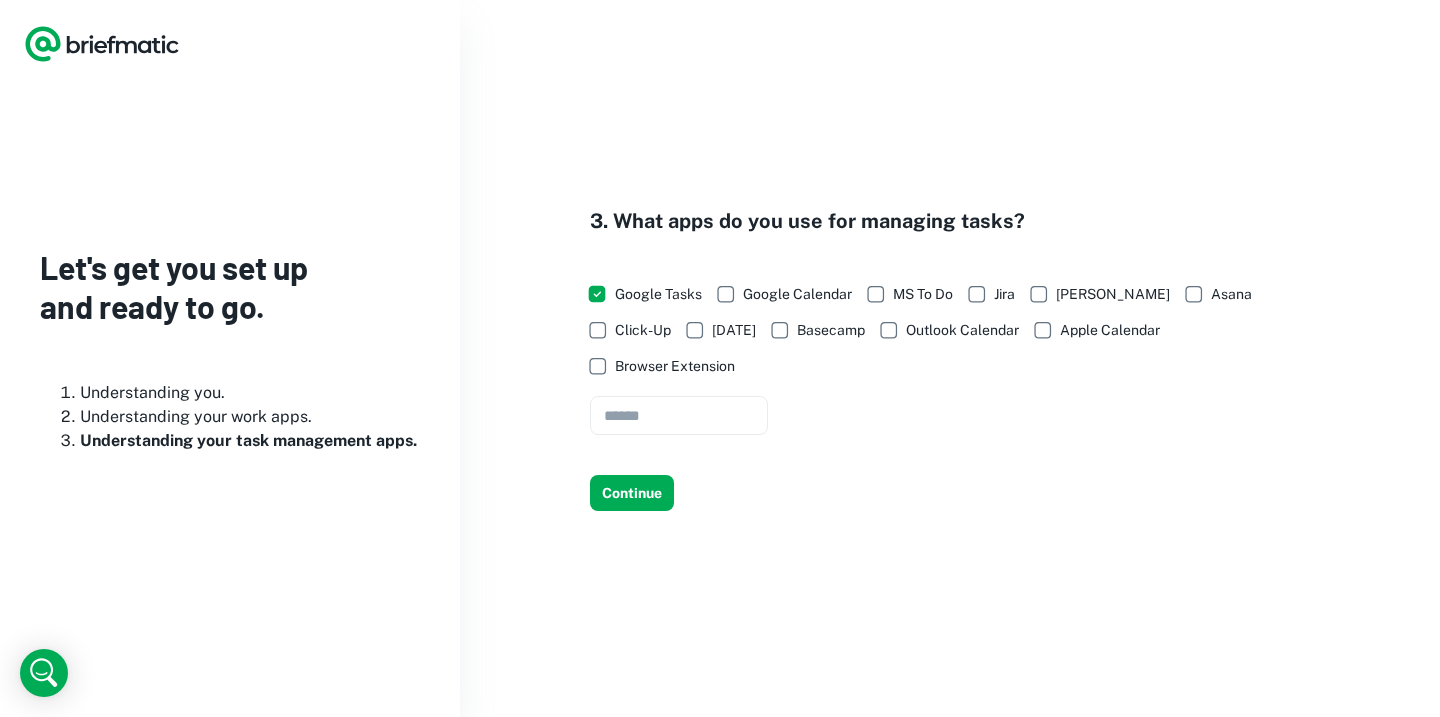 click on "Google Calendar" at bounding box center (797, 294) 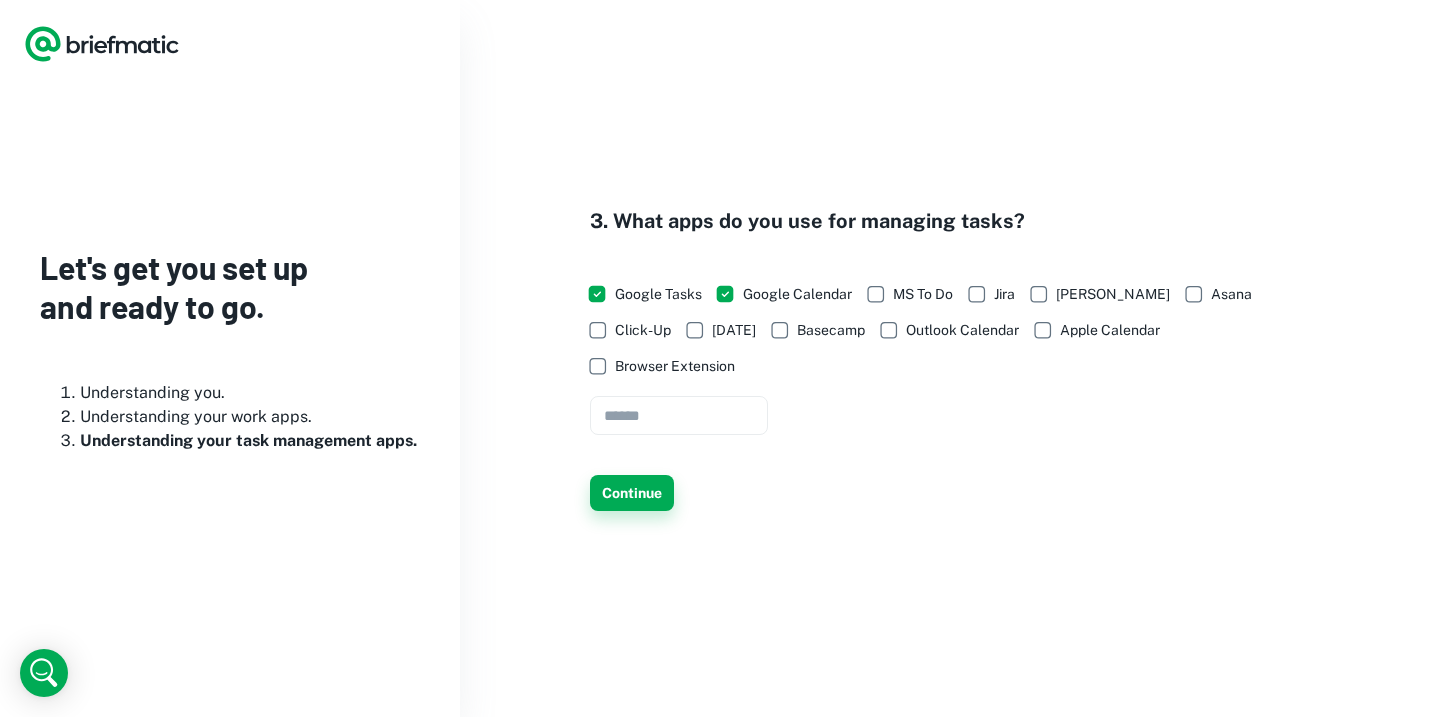 click on "Continue" at bounding box center (632, 493) 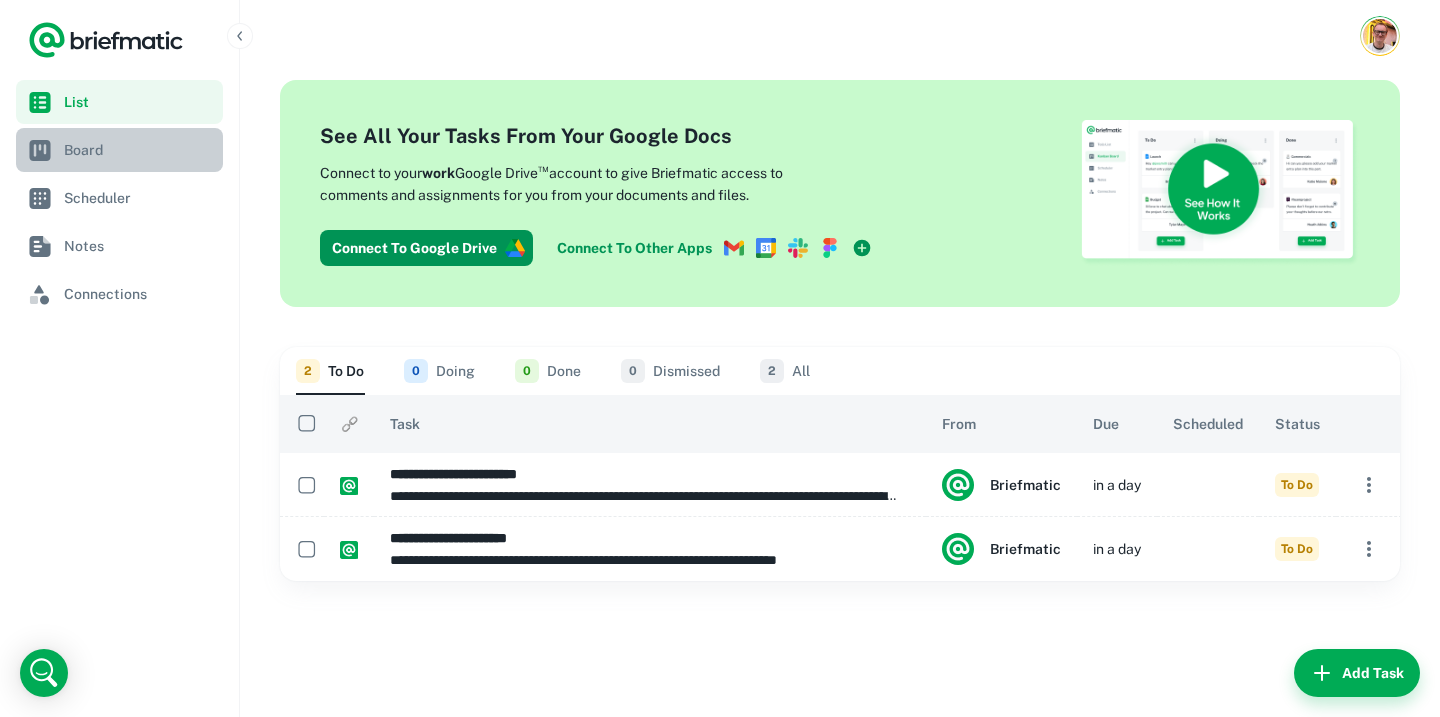 click on "Board" at bounding box center [139, 150] 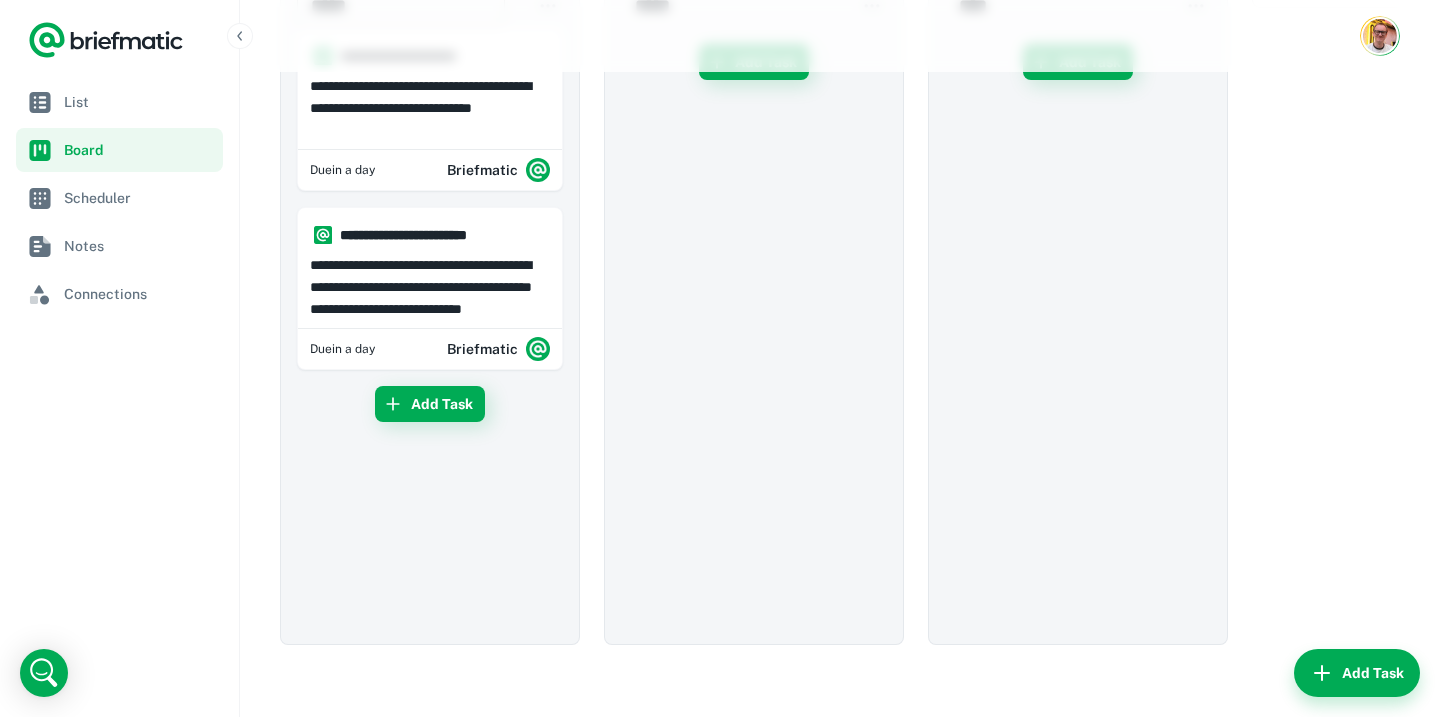 scroll, scrollTop: 0, scrollLeft: 0, axis: both 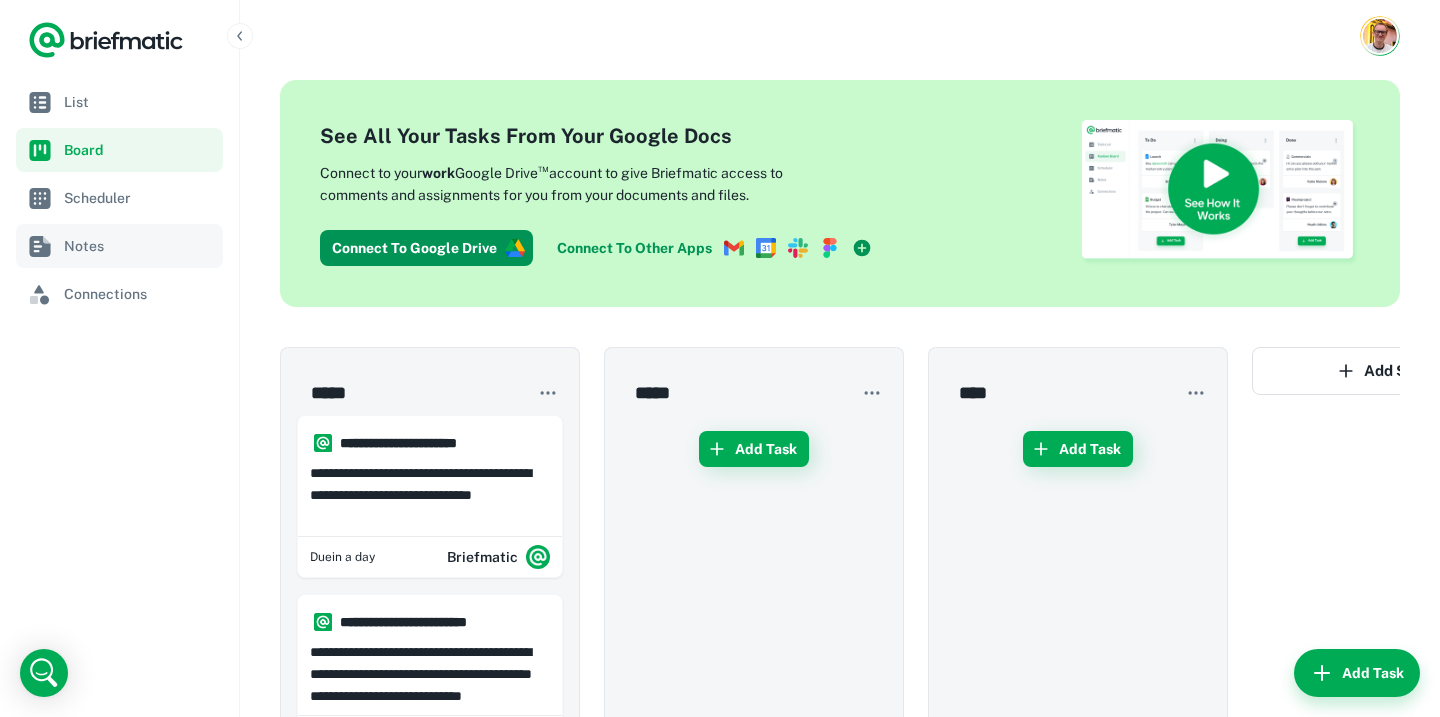 click on "Notes" at bounding box center (119, 246) 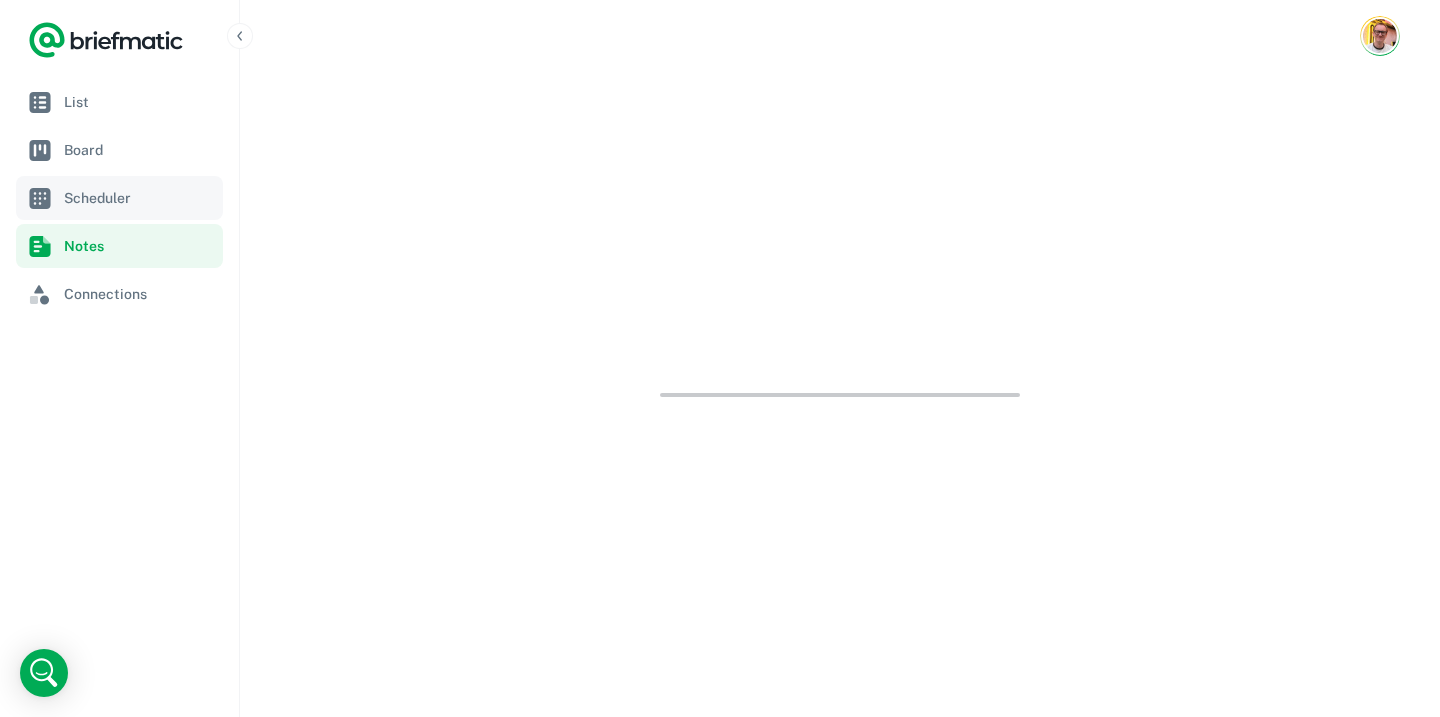 click on "Scheduler" at bounding box center (139, 198) 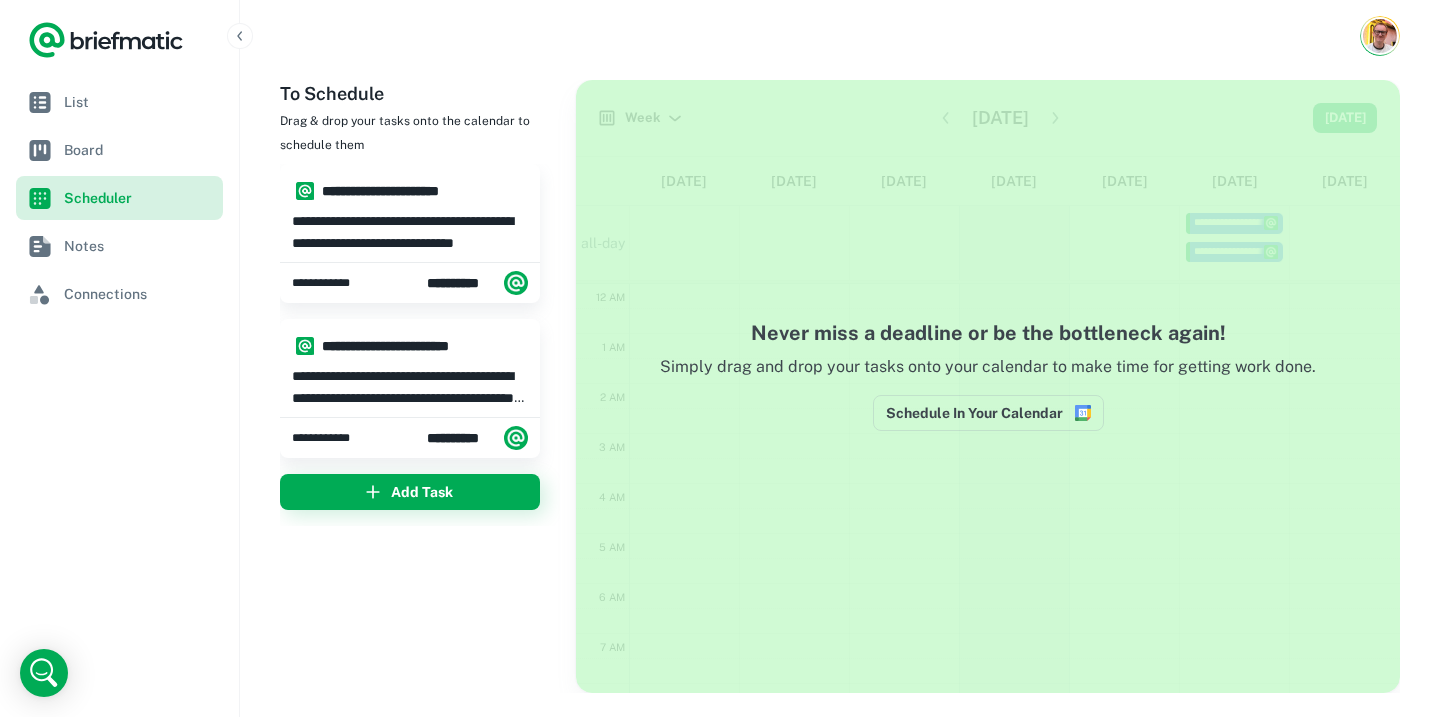 scroll, scrollTop: 301, scrollLeft: 0, axis: vertical 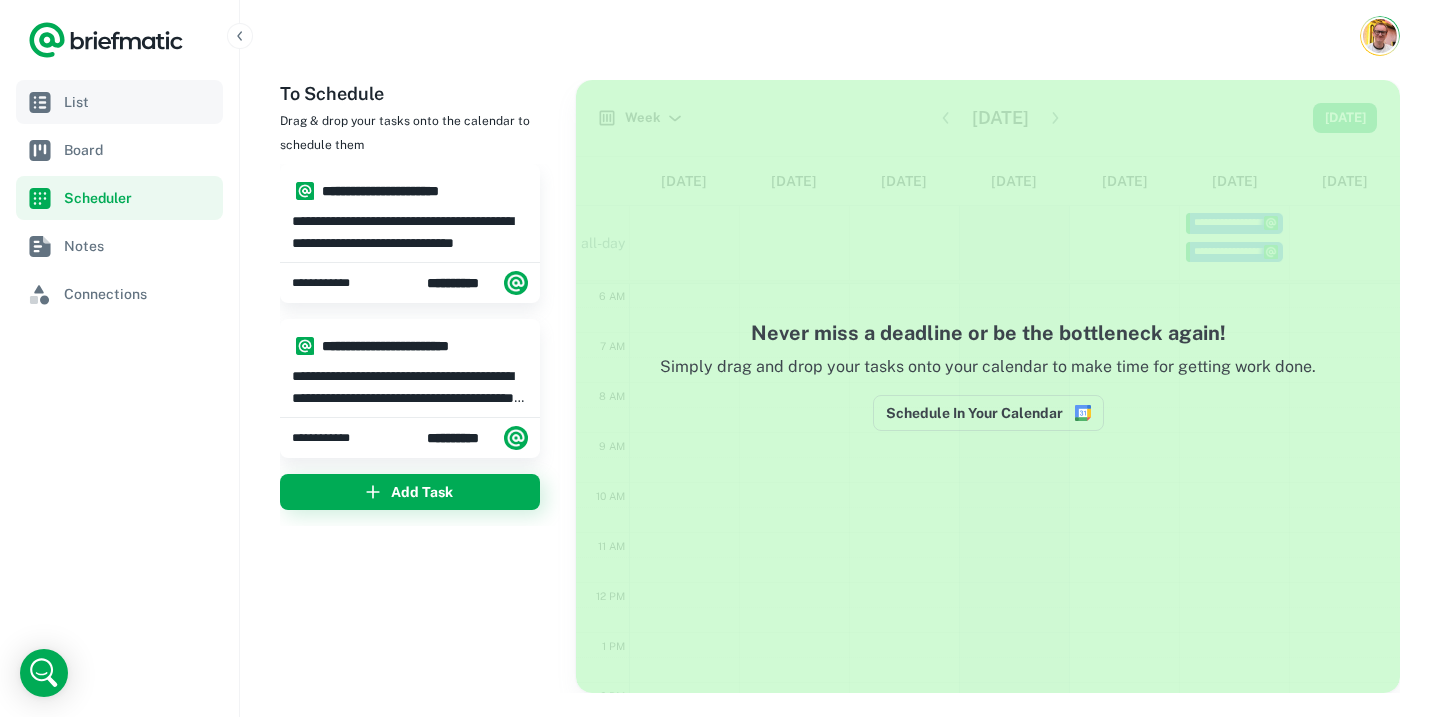 click on "List" at bounding box center (119, 102) 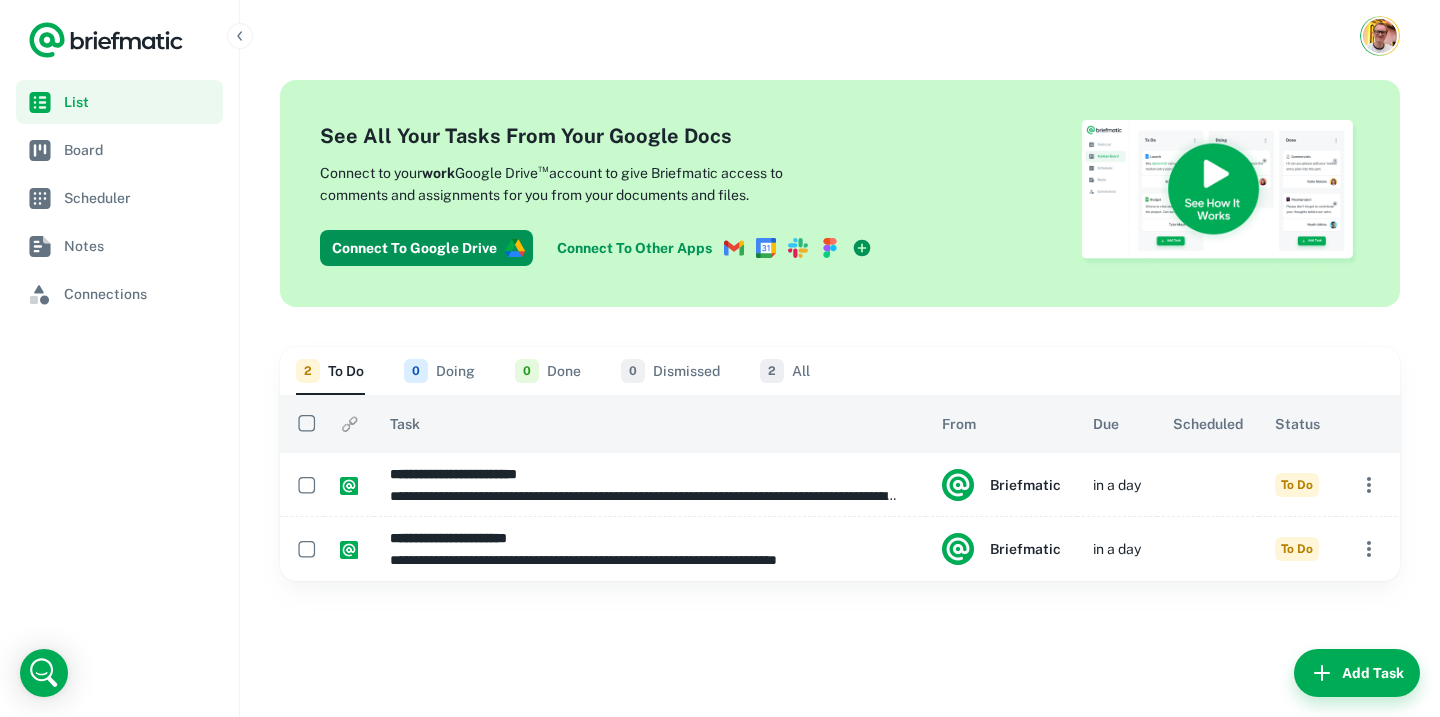 click on "Connect To Other Apps" at bounding box center [714, 248] 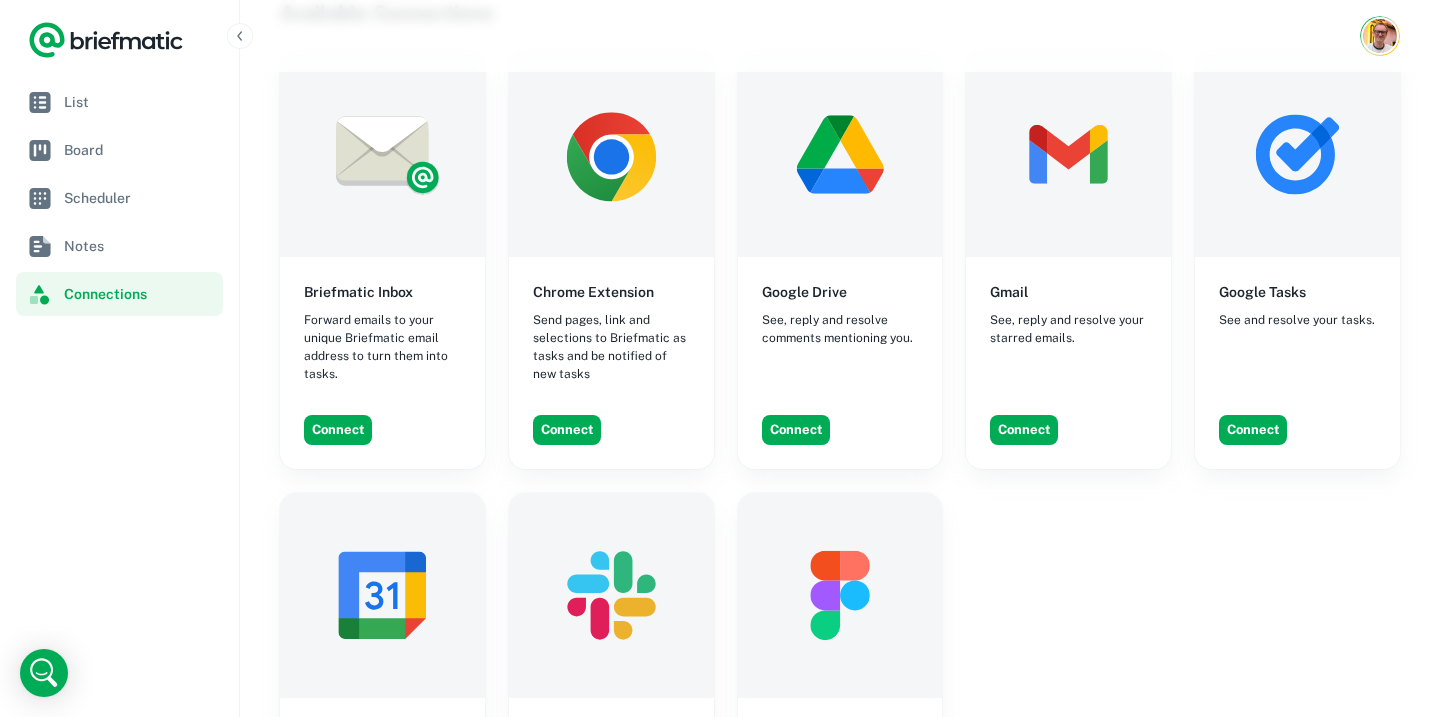scroll, scrollTop: 117, scrollLeft: 0, axis: vertical 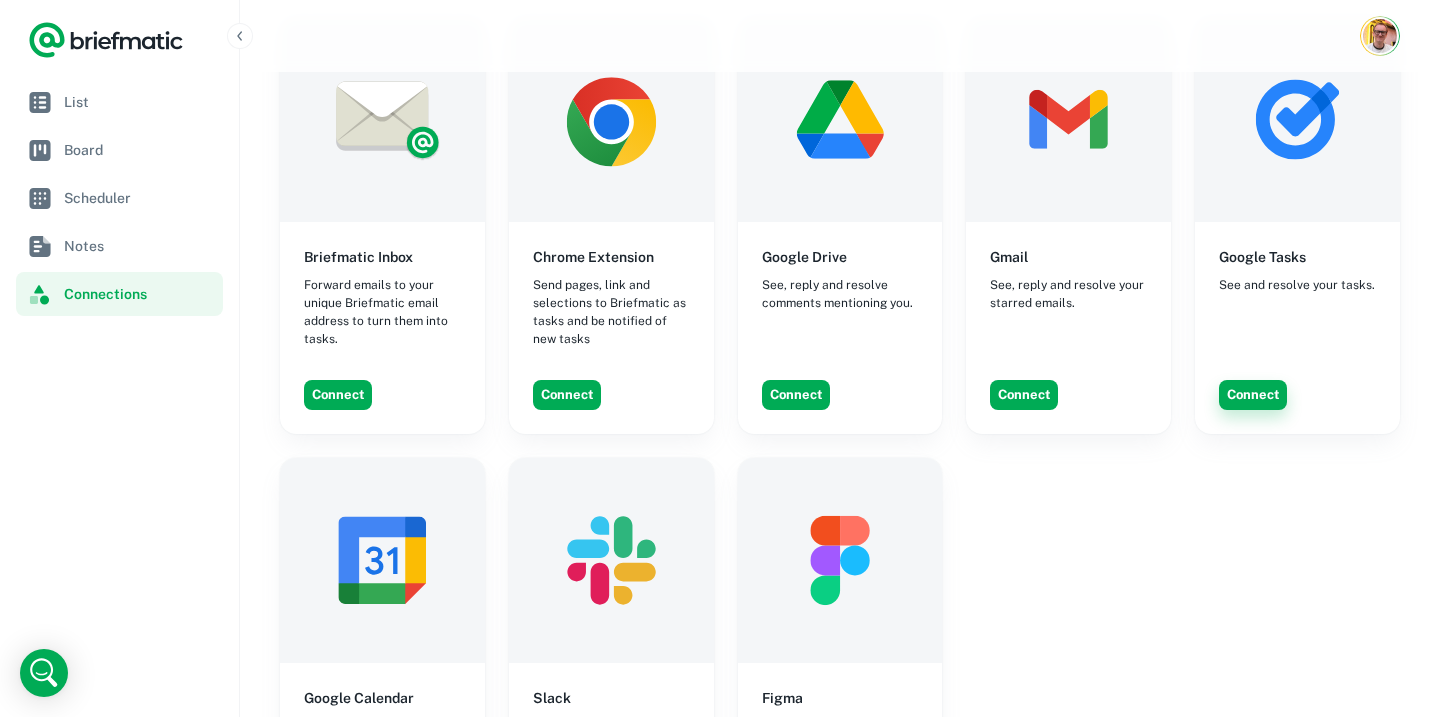 click on "Connect" at bounding box center (1253, 395) 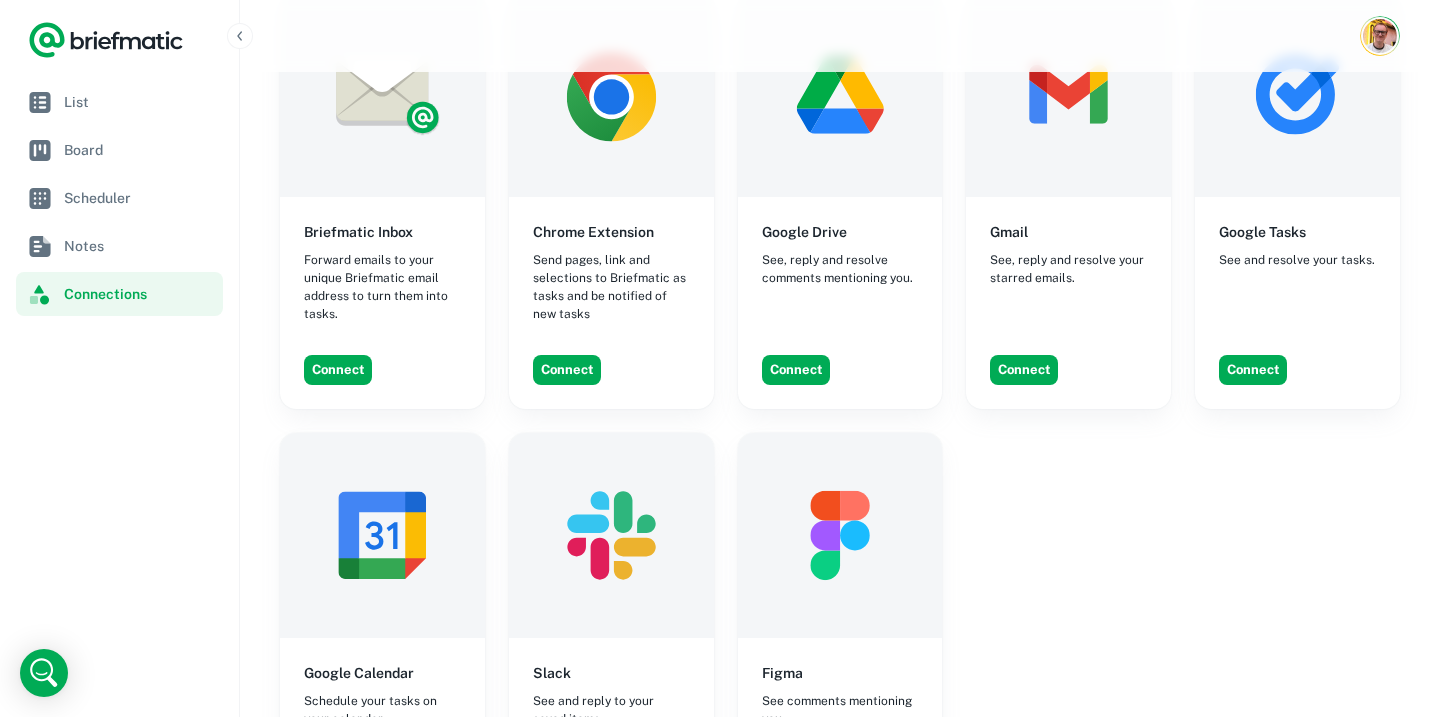 scroll, scrollTop: 143, scrollLeft: 0, axis: vertical 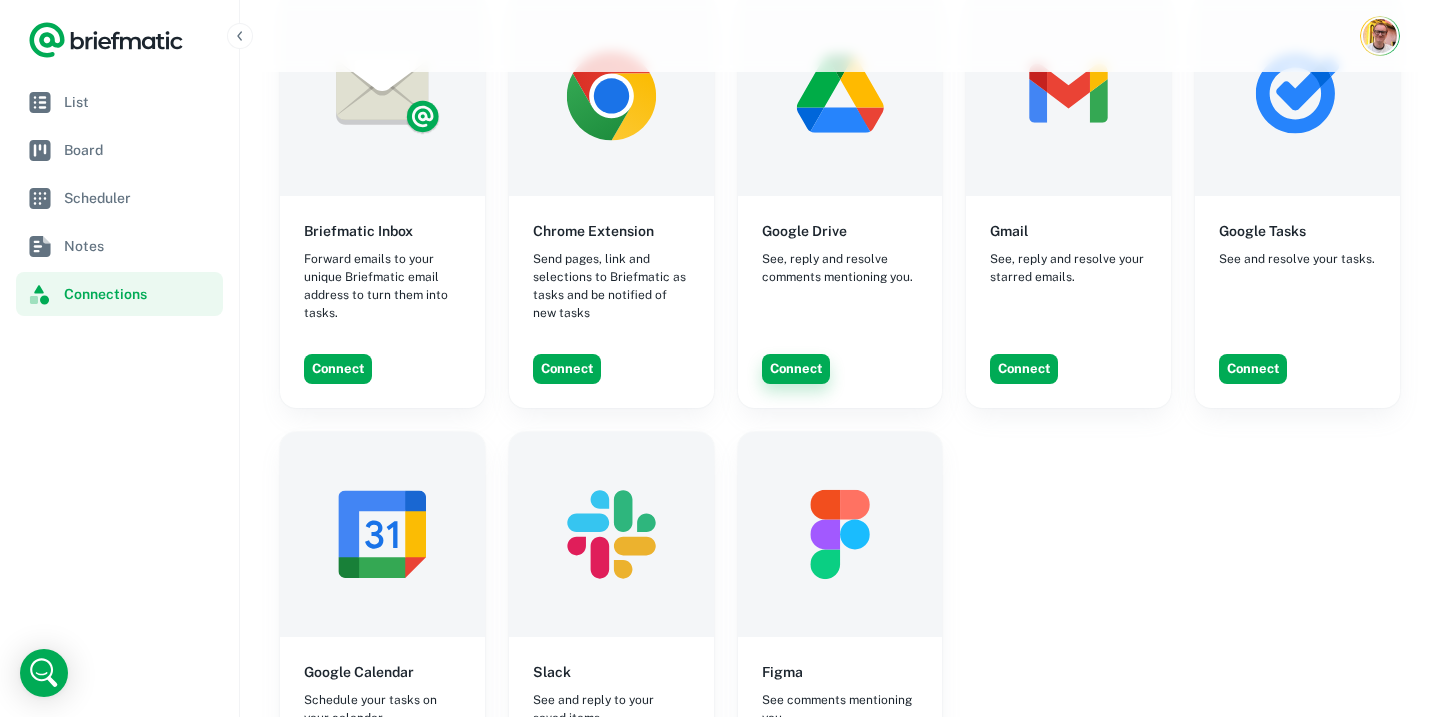 click on "Connect" at bounding box center (796, 369) 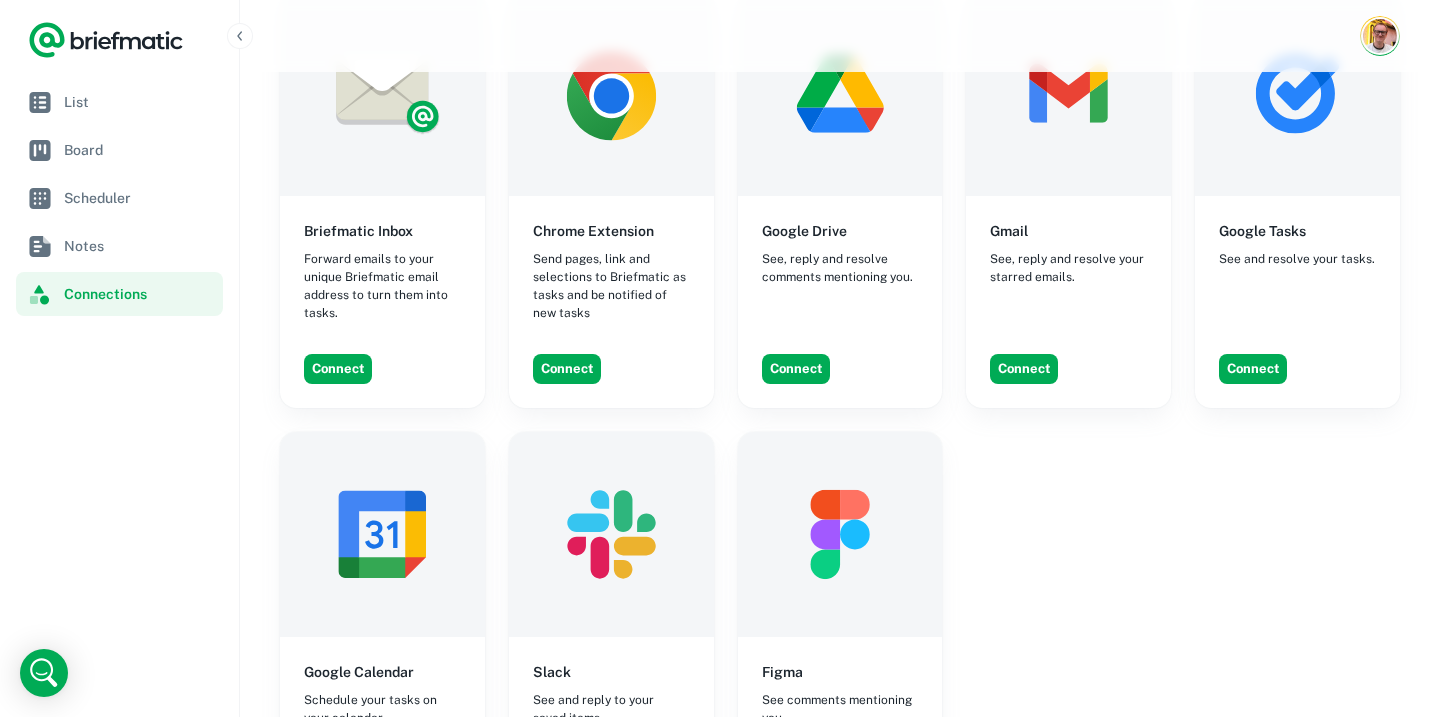 type 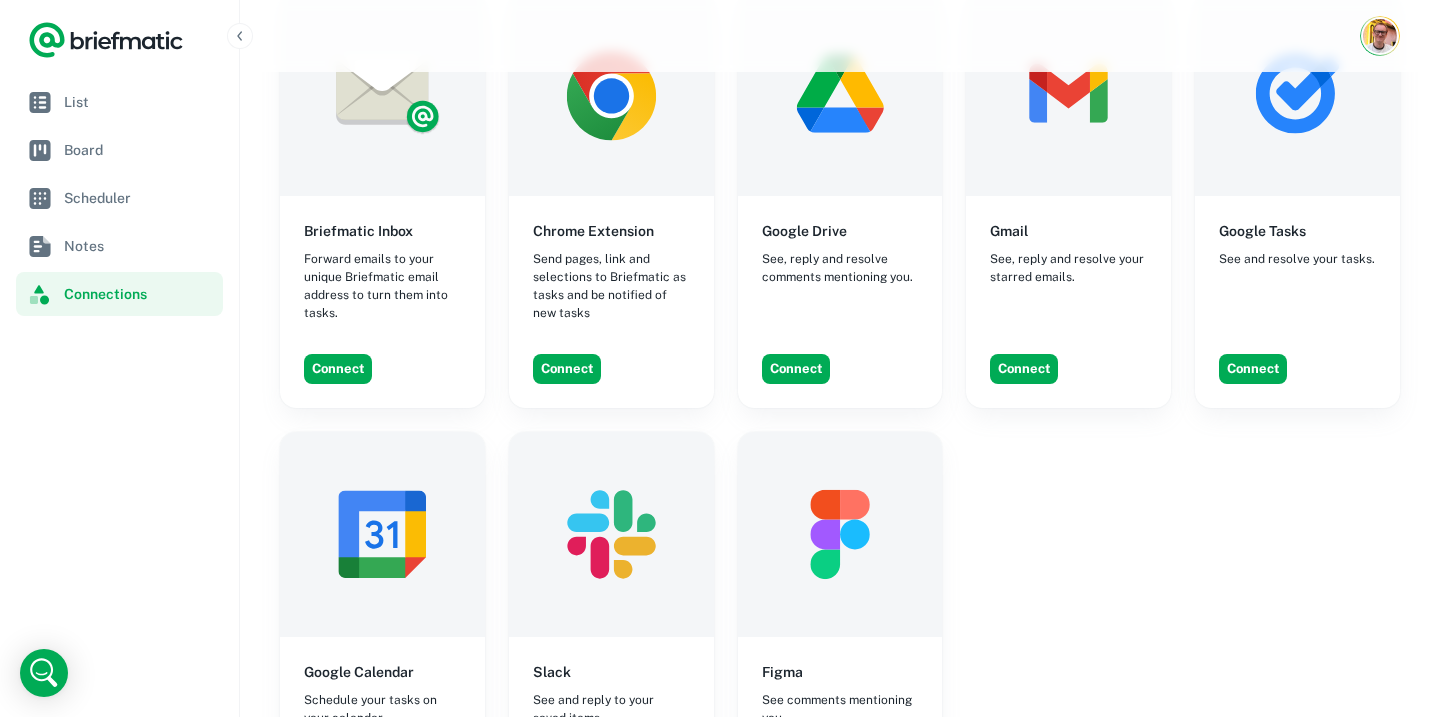 click on "Briefmatic Inbox Forward emails to your unique Briefmatic email address to turn them into tasks. Connect Chrome Extension Send pages, link and selections to Briefmatic as tasks and be notified of new tasks Connect Google Drive See, reply and resolve comments mentioning you. Connect Gmail See, reply and resolve your starred emails. Connect Google Tasks See and resolve your tasks. Connect Google Calendar Schedule your tasks on your calendar. Connect Slack See and reply to your saved items. Connect Figma See comments mentioning you. Connect" at bounding box center [840, 402] 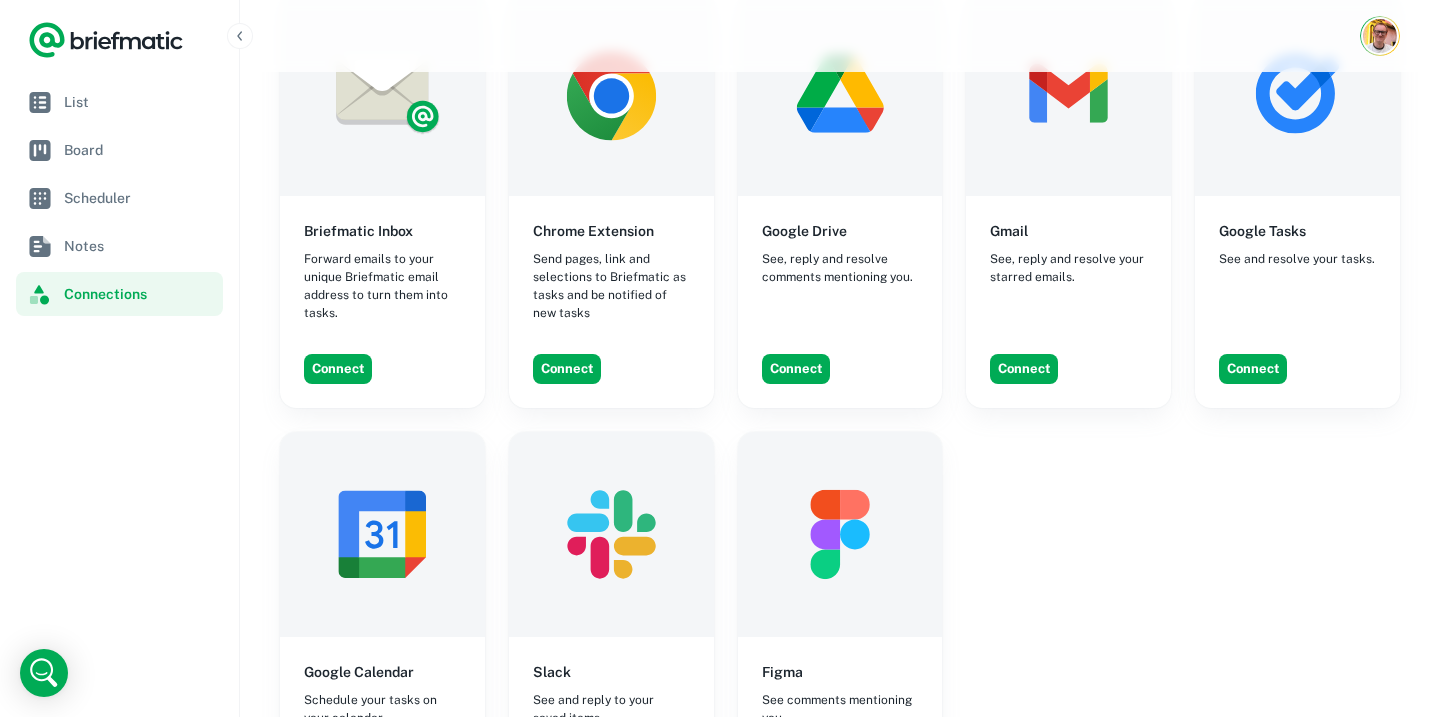 click at bounding box center [840, 93] 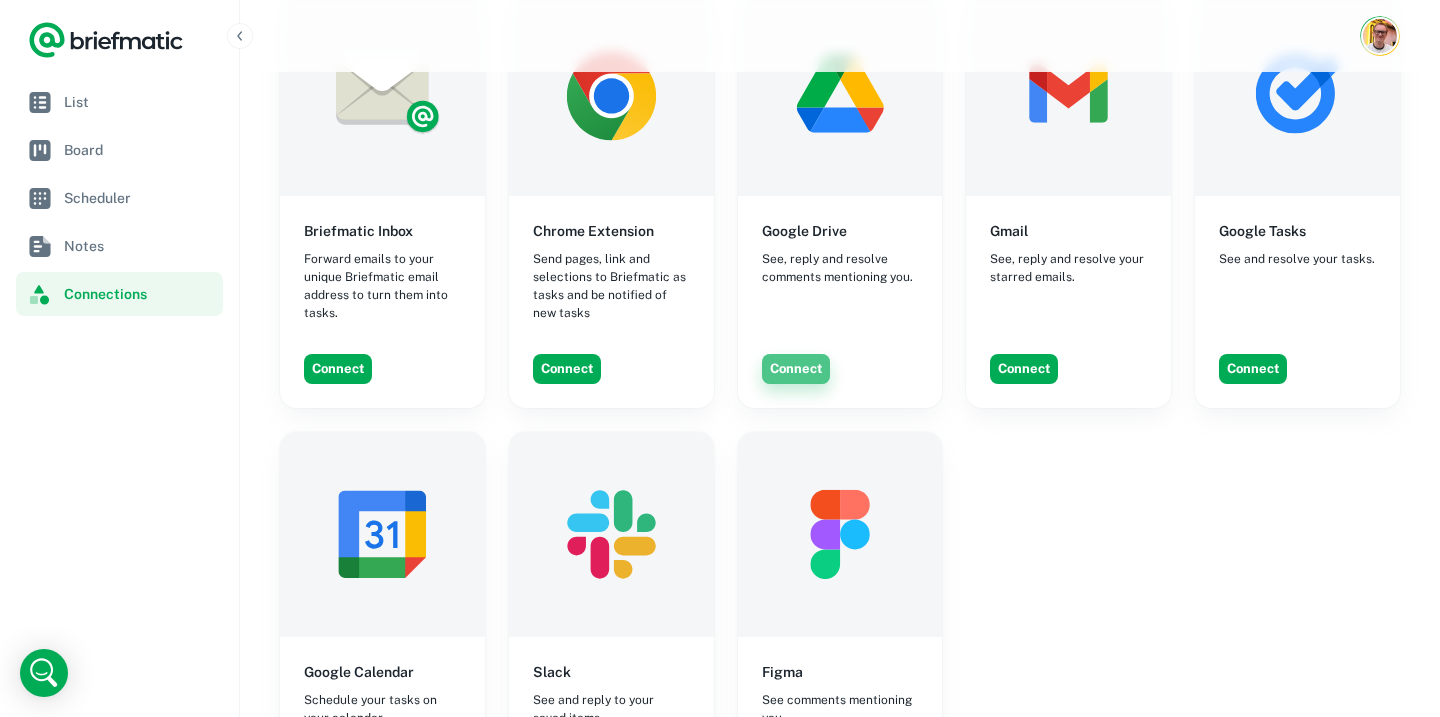 click on "Connect" at bounding box center (796, 369) 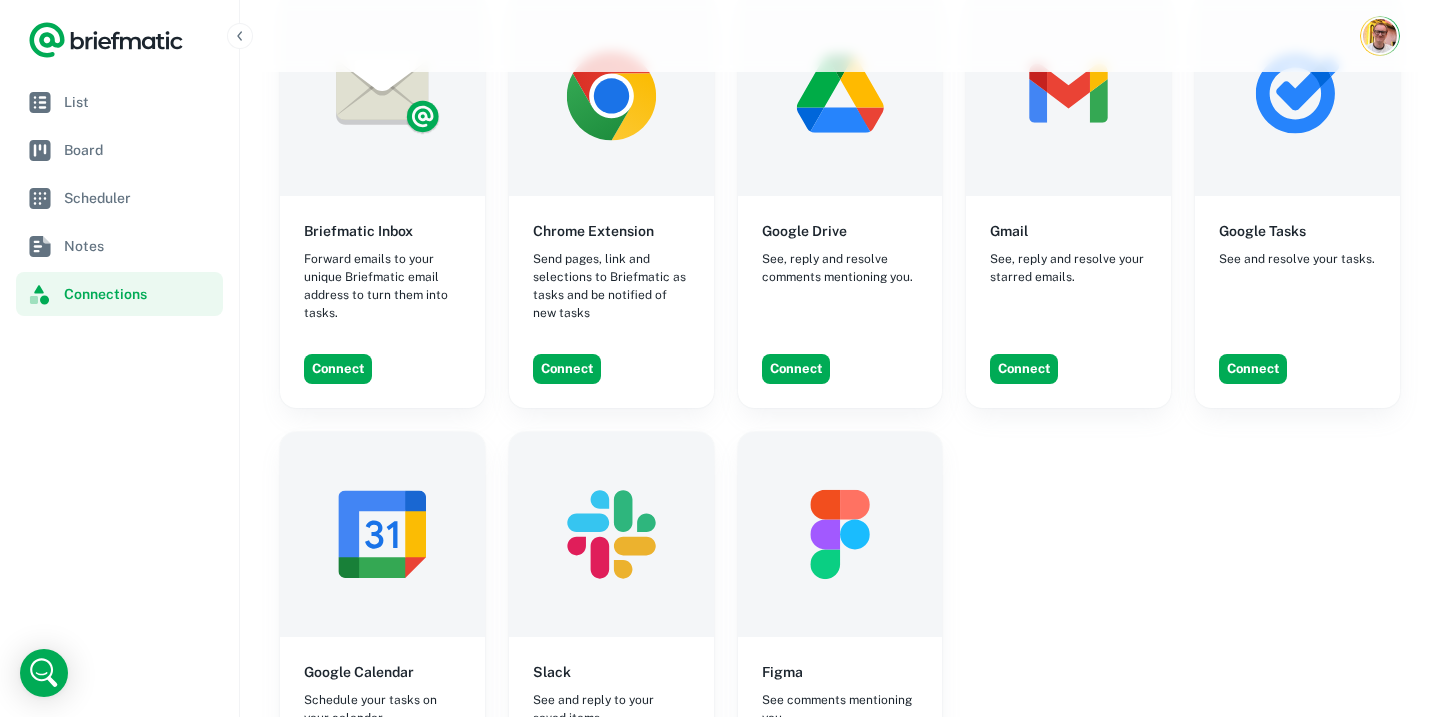 click on "Google Calendar Schedule your tasks on your calendar." at bounding box center [382, 694] 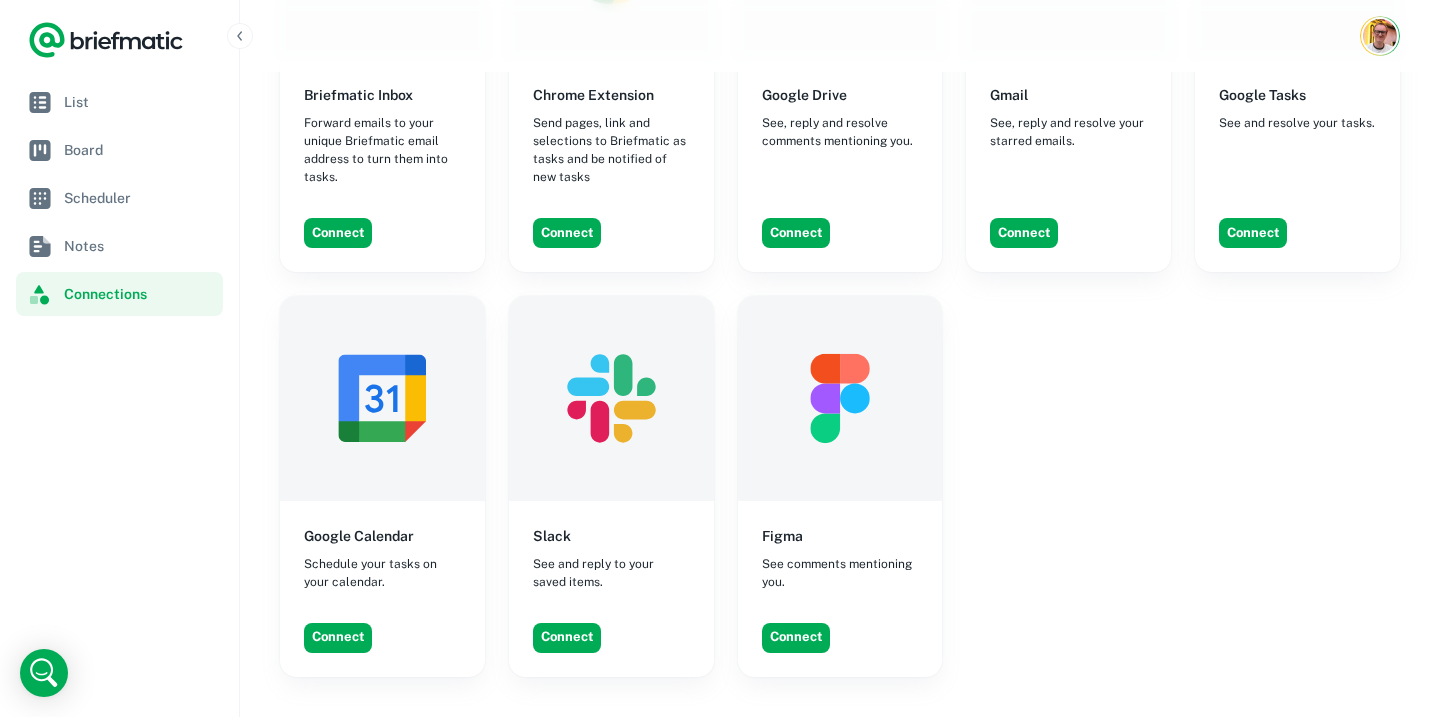 scroll, scrollTop: 334, scrollLeft: 0, axis: vertical 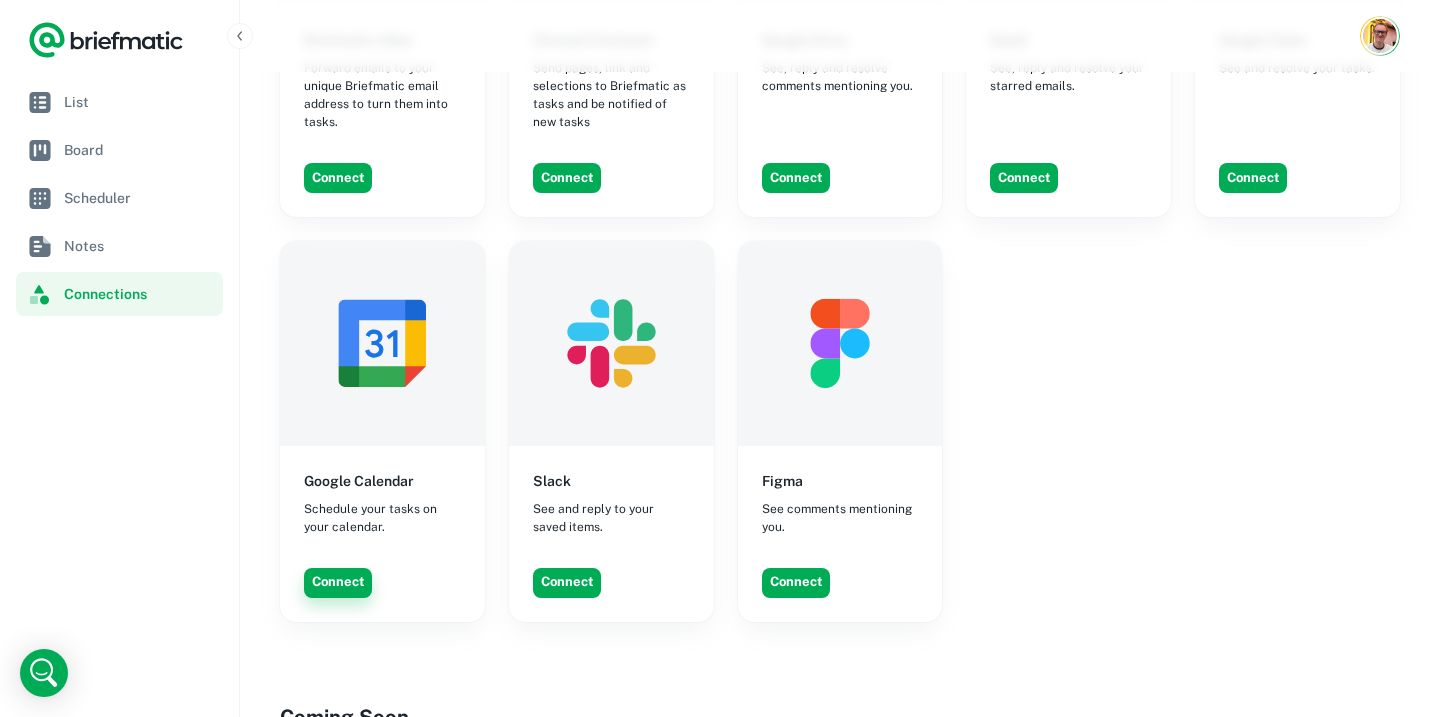 click on "Connect" at bounding box center (338, 583) 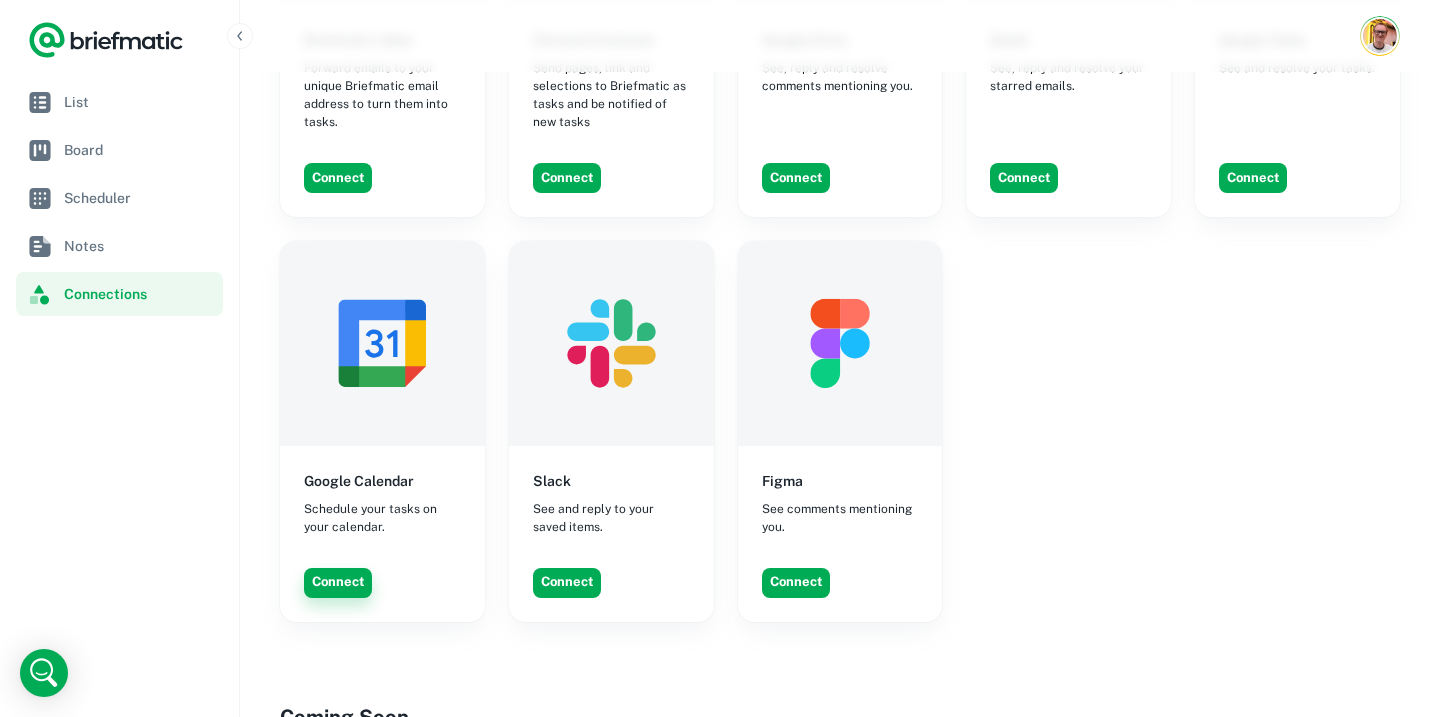 click on "Connect" at bounding box center [338, 583] 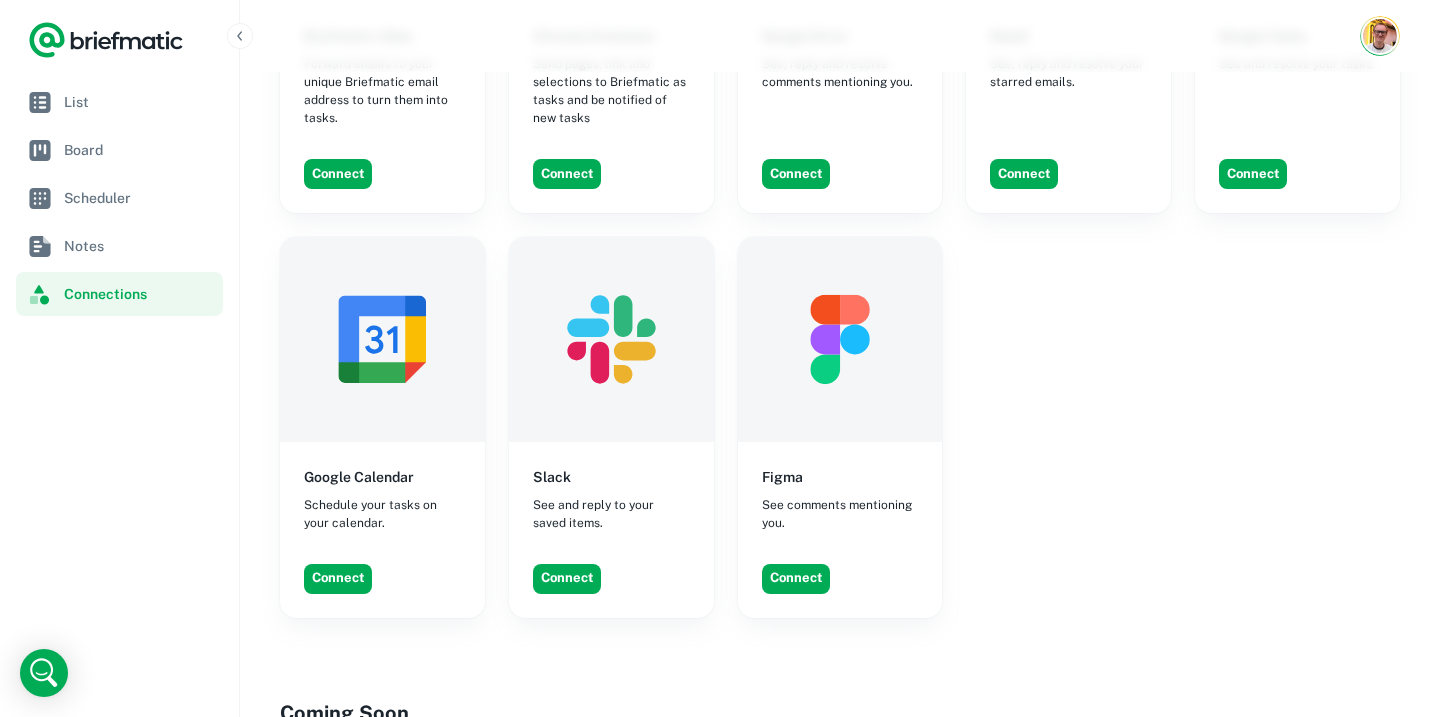 scroll, scrollTop: 92, scrollLeft: 0, axis: vertical 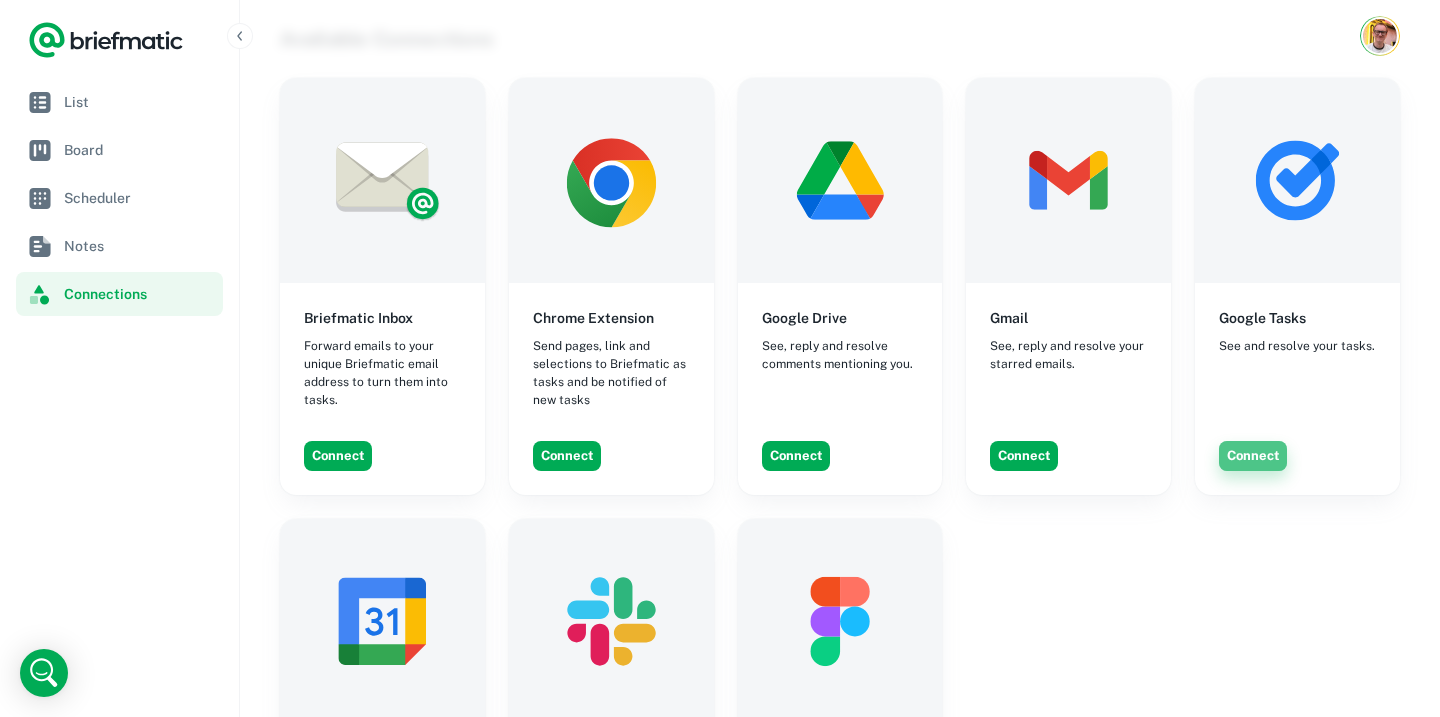 click on "Connect" at bounding box center (1253, 456) 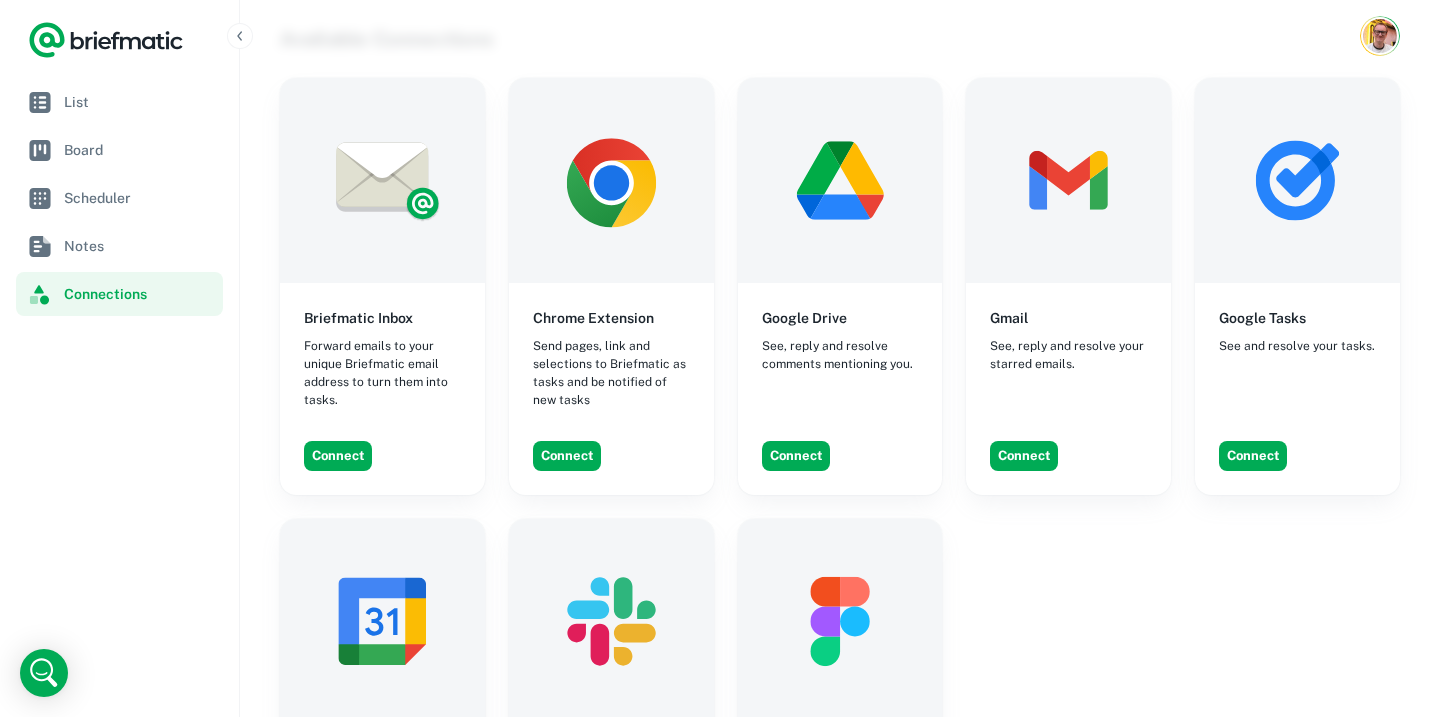 click on "Connect" at bounding box center (1305, 456) 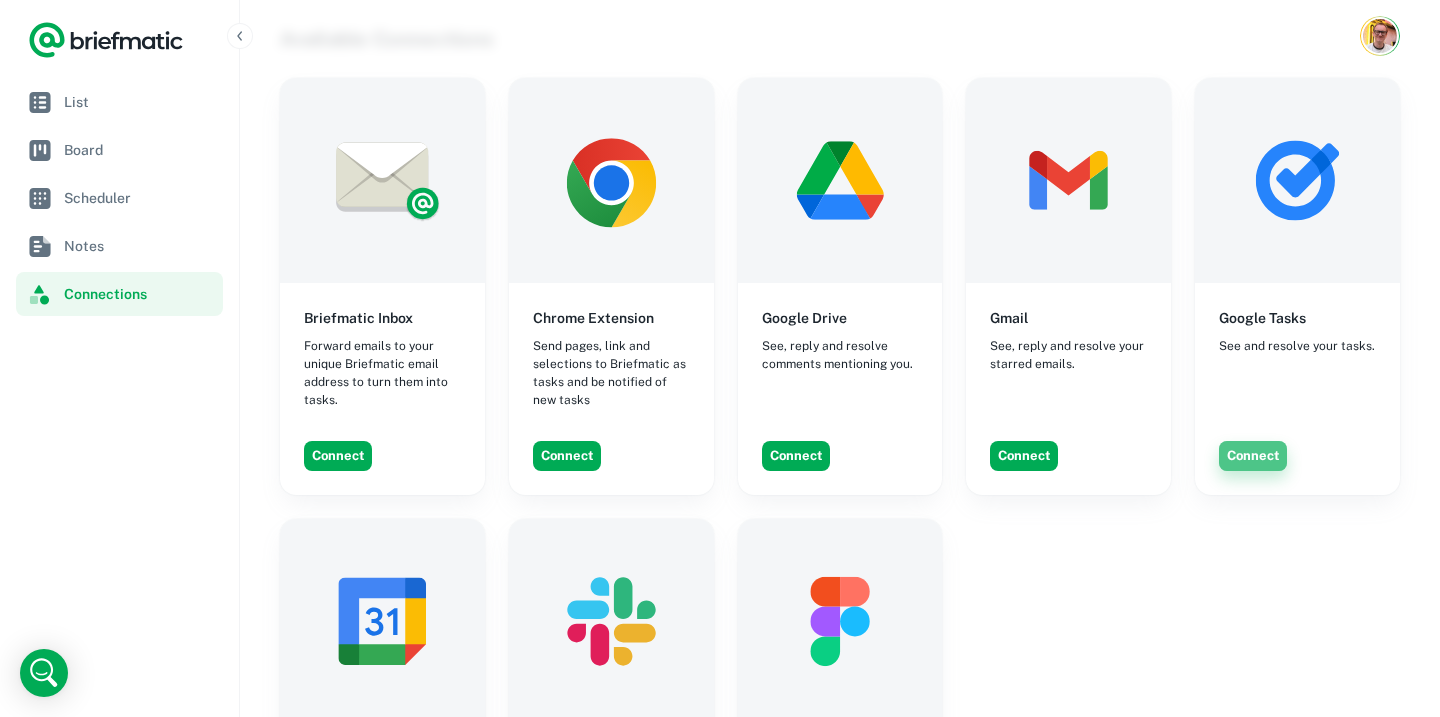 click on "Connect" at bounding box center (1253, 456) 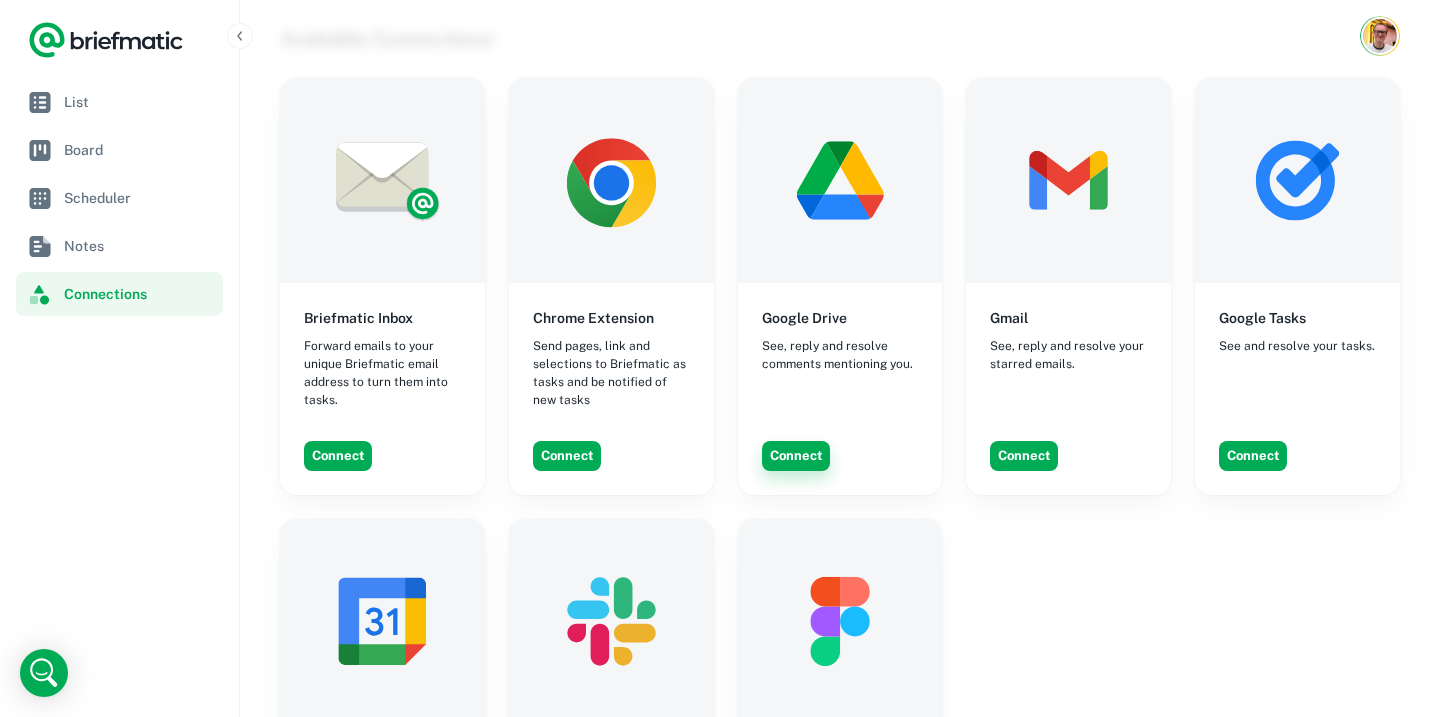 click on "Connect" at bounding box center (796, 456) 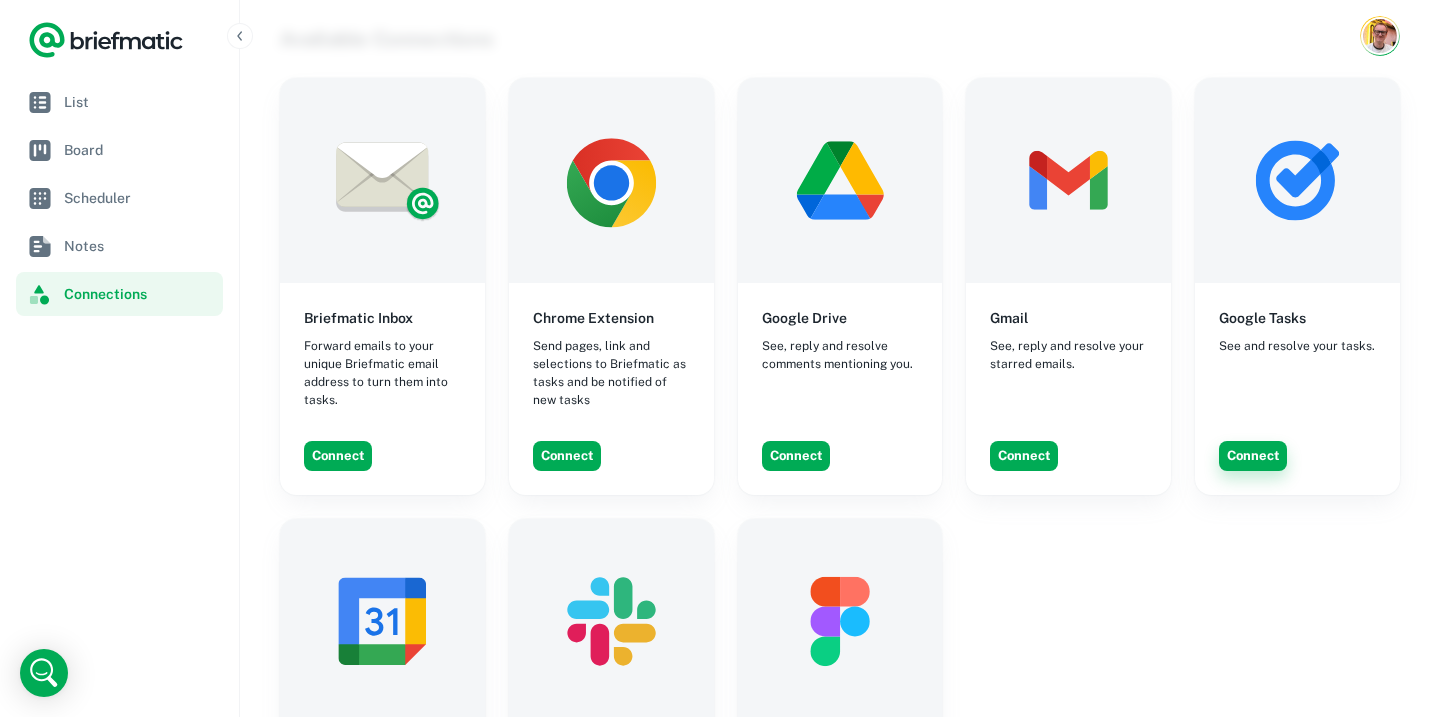 click on "Connect" at bounding box center (1253, 456) 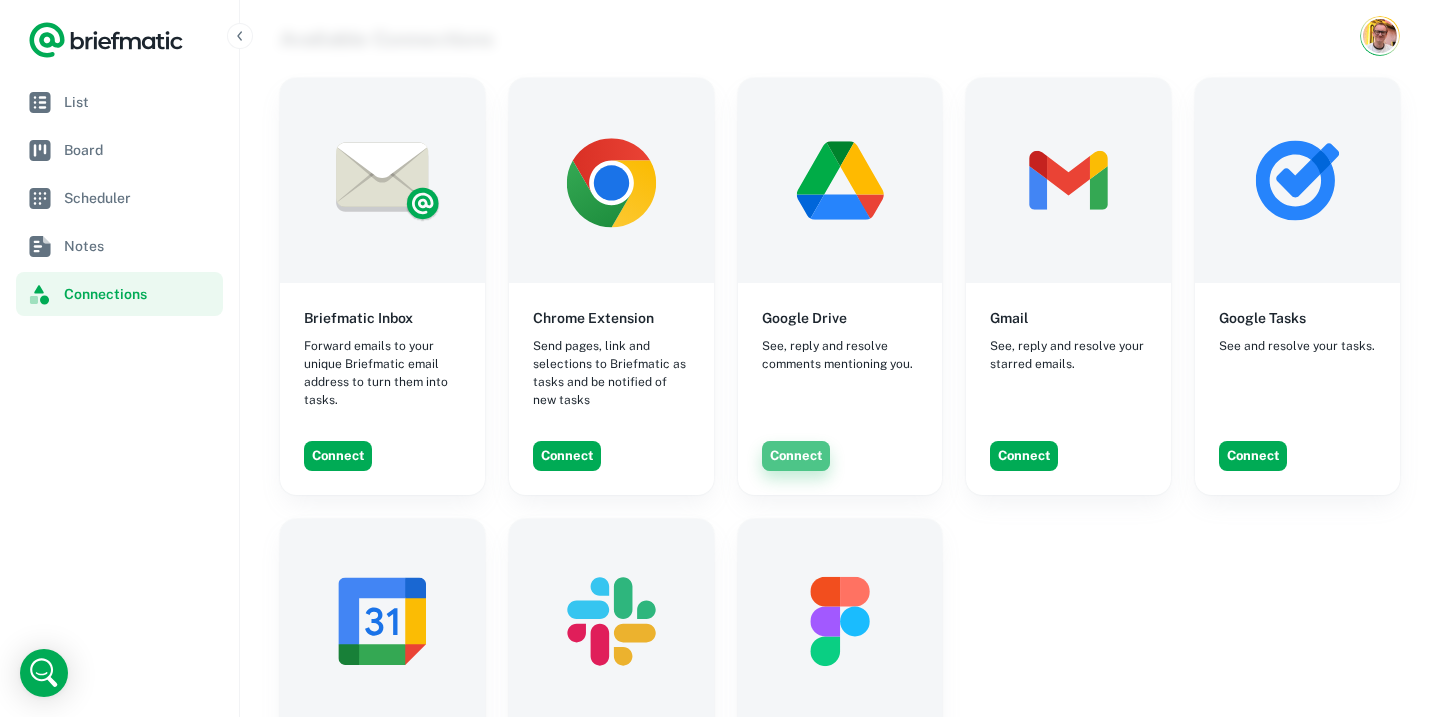 click on "Connect" at bounding box center (796, 456) 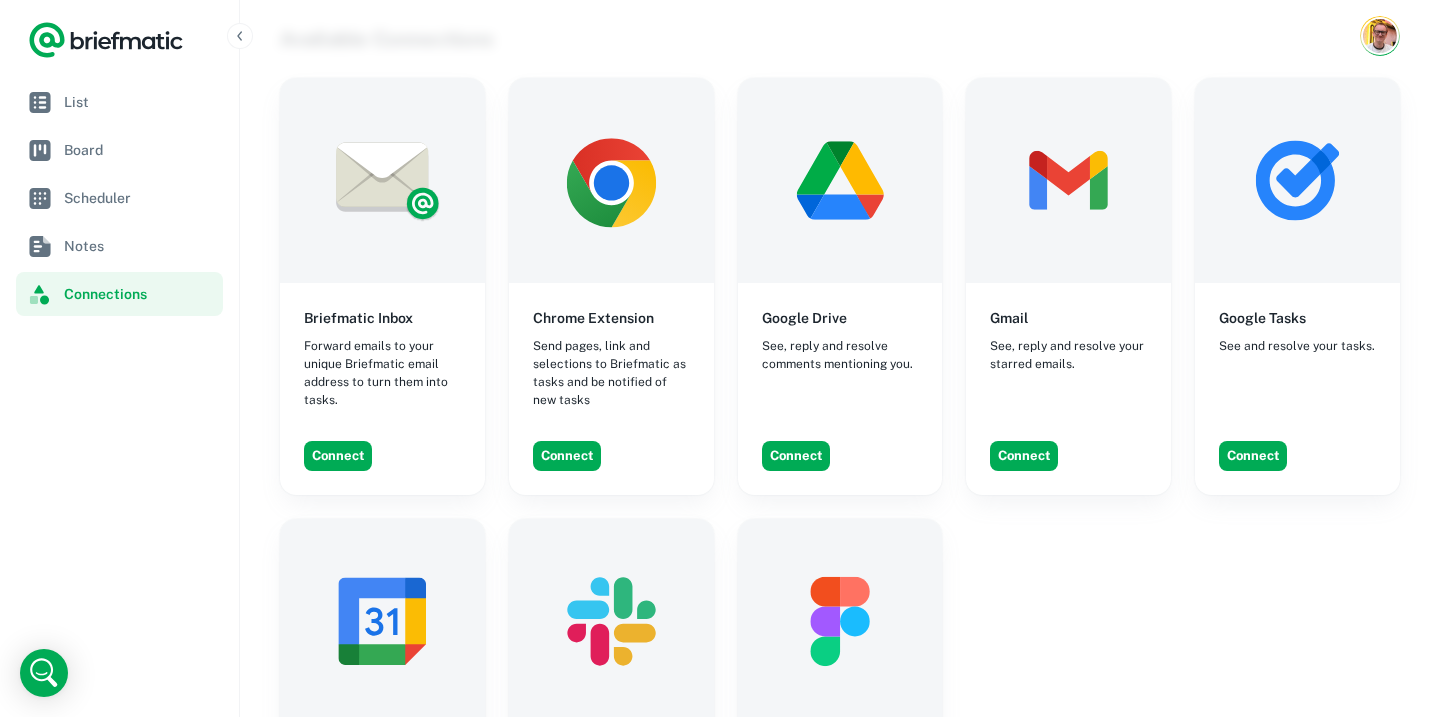 scroll, scrollTop: 553, scrollLeft: 0, axis: vertical 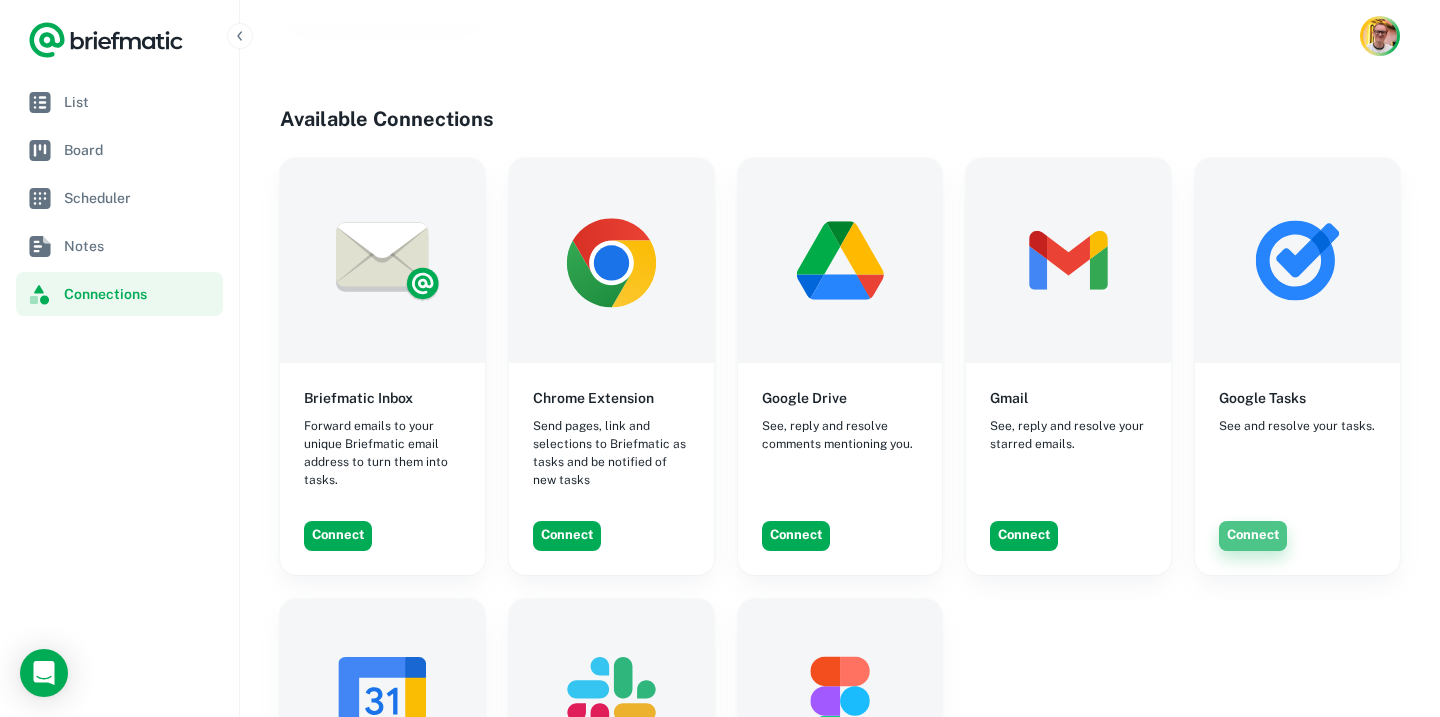 click on "Connect" at bounding box center [1253, 536] 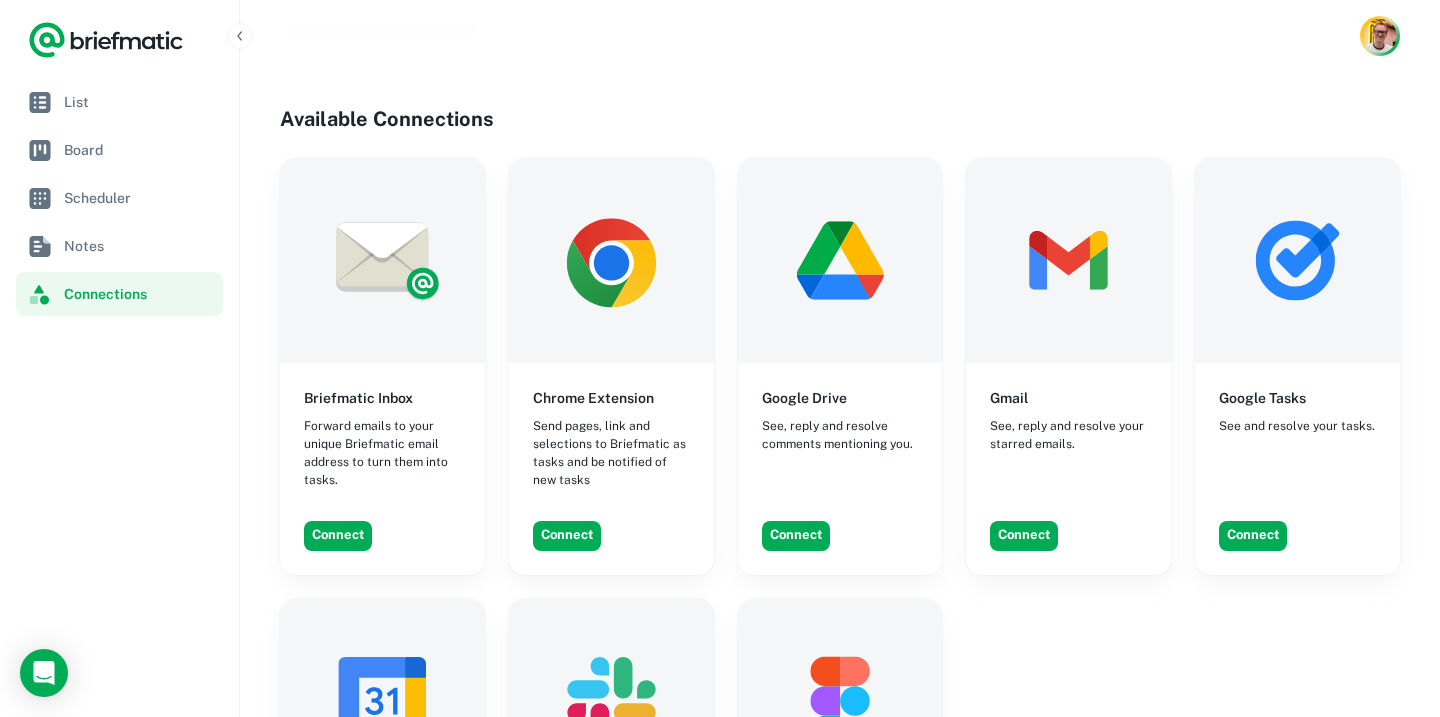 scroll, scrollTop: 517, scrollLeft: 0, axis: vertical 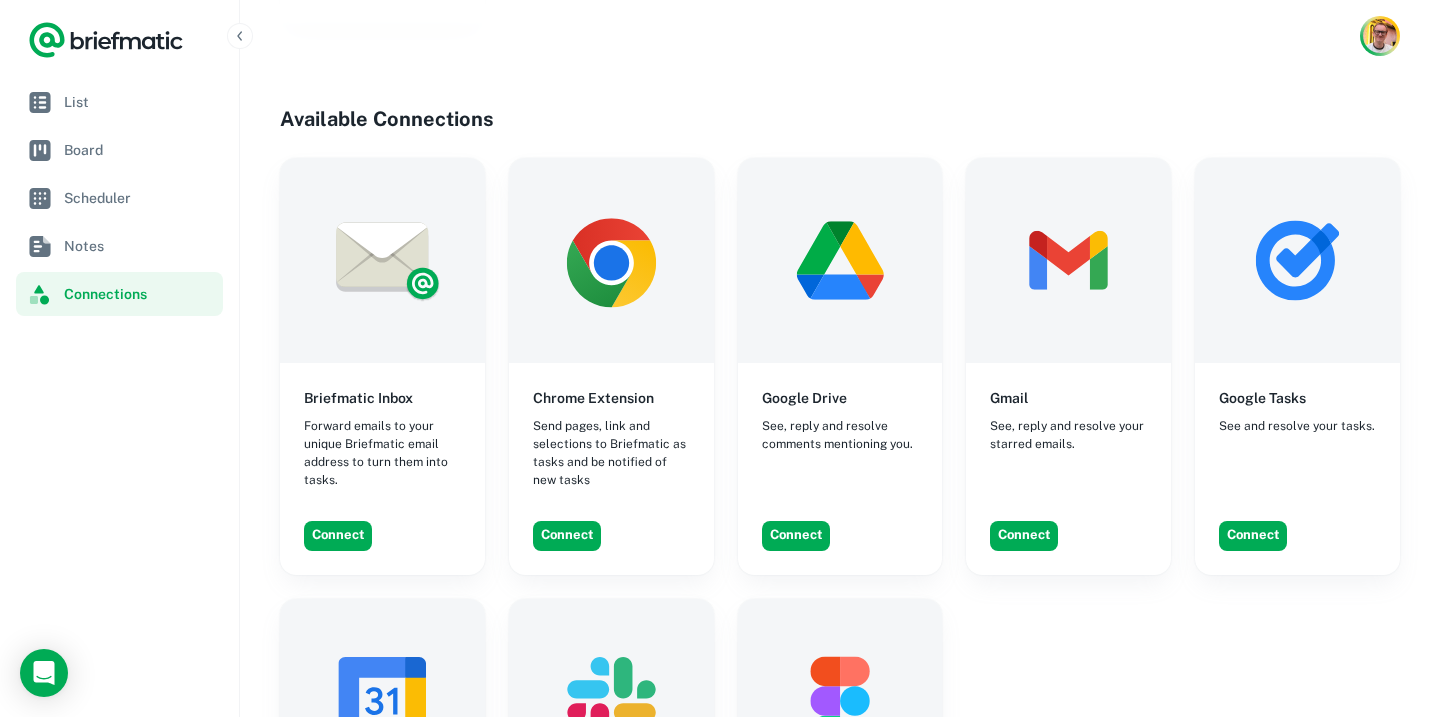 type 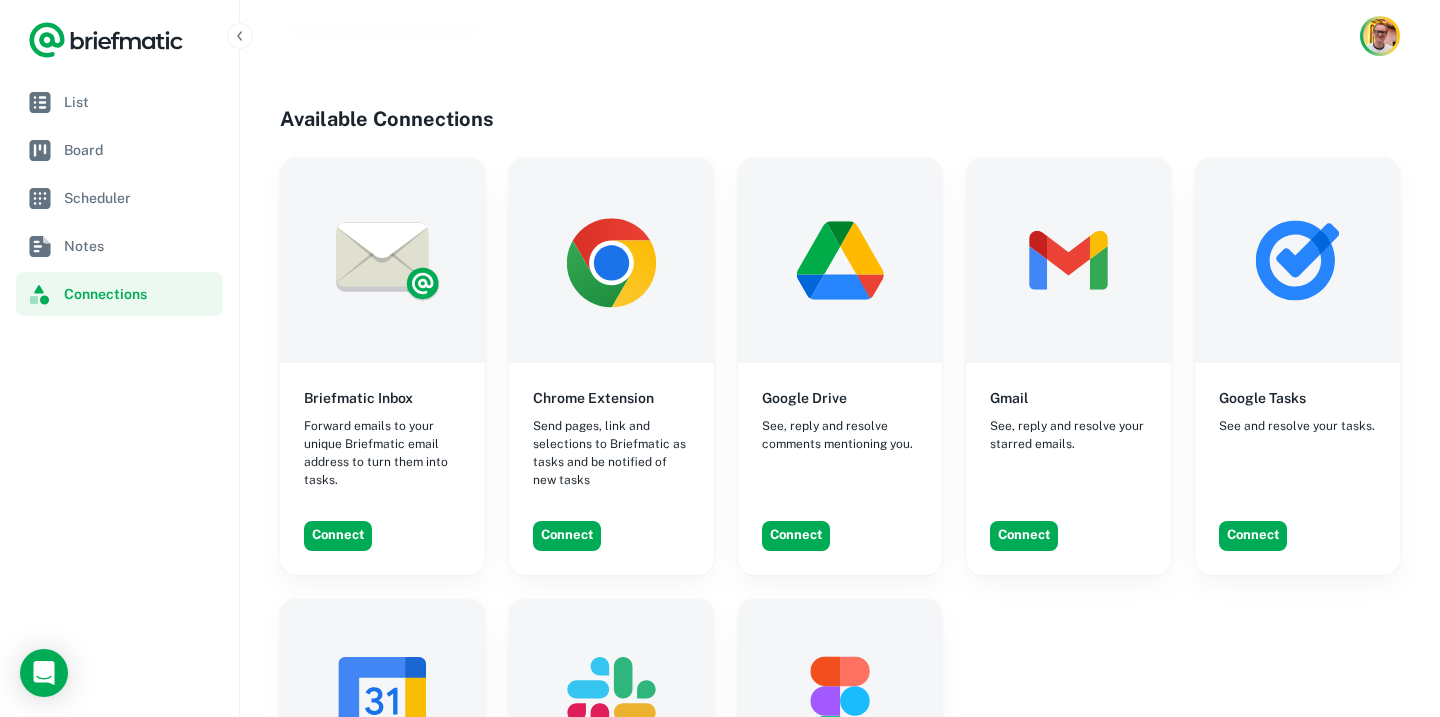 scroll, scrollTop: 0, scrollLeft: 0, axis: both 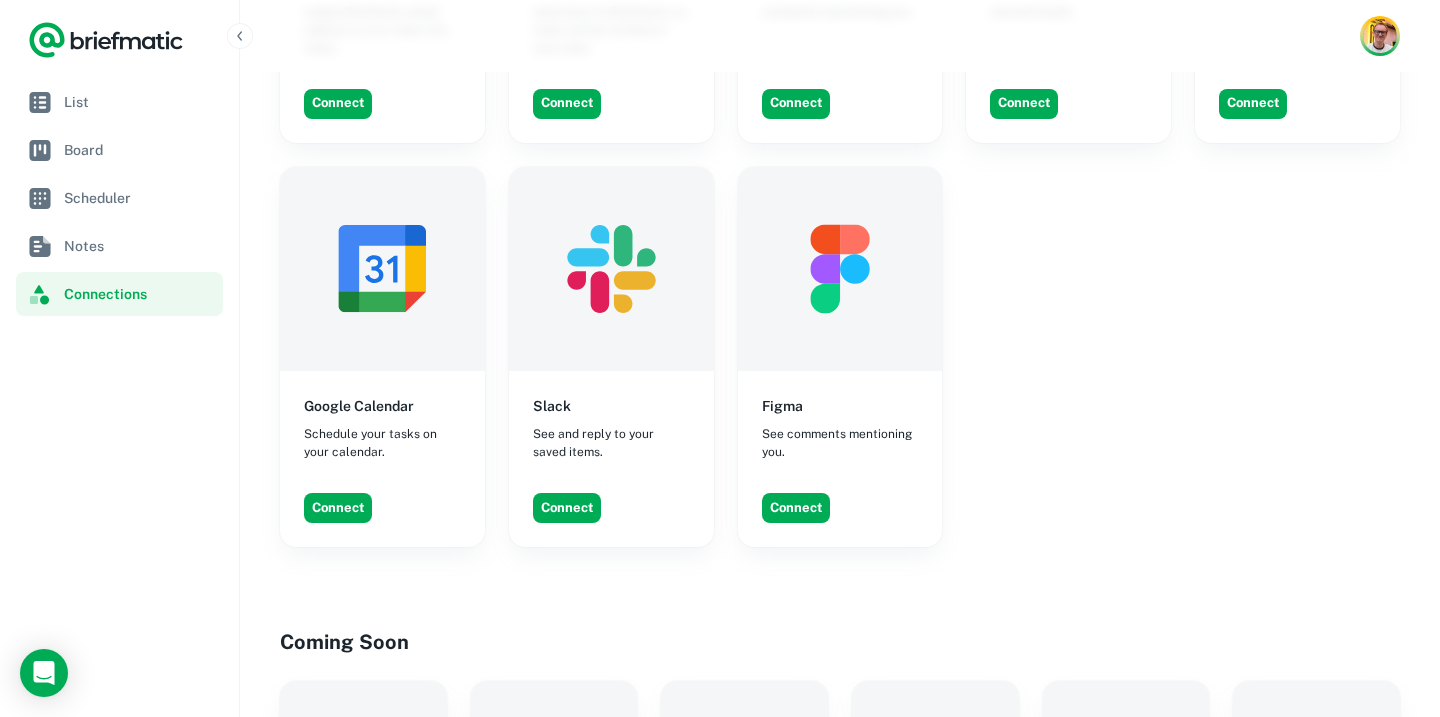 click on "Google Calendar Schedule your tasks on your calendar." at bounding box center [382, 428] 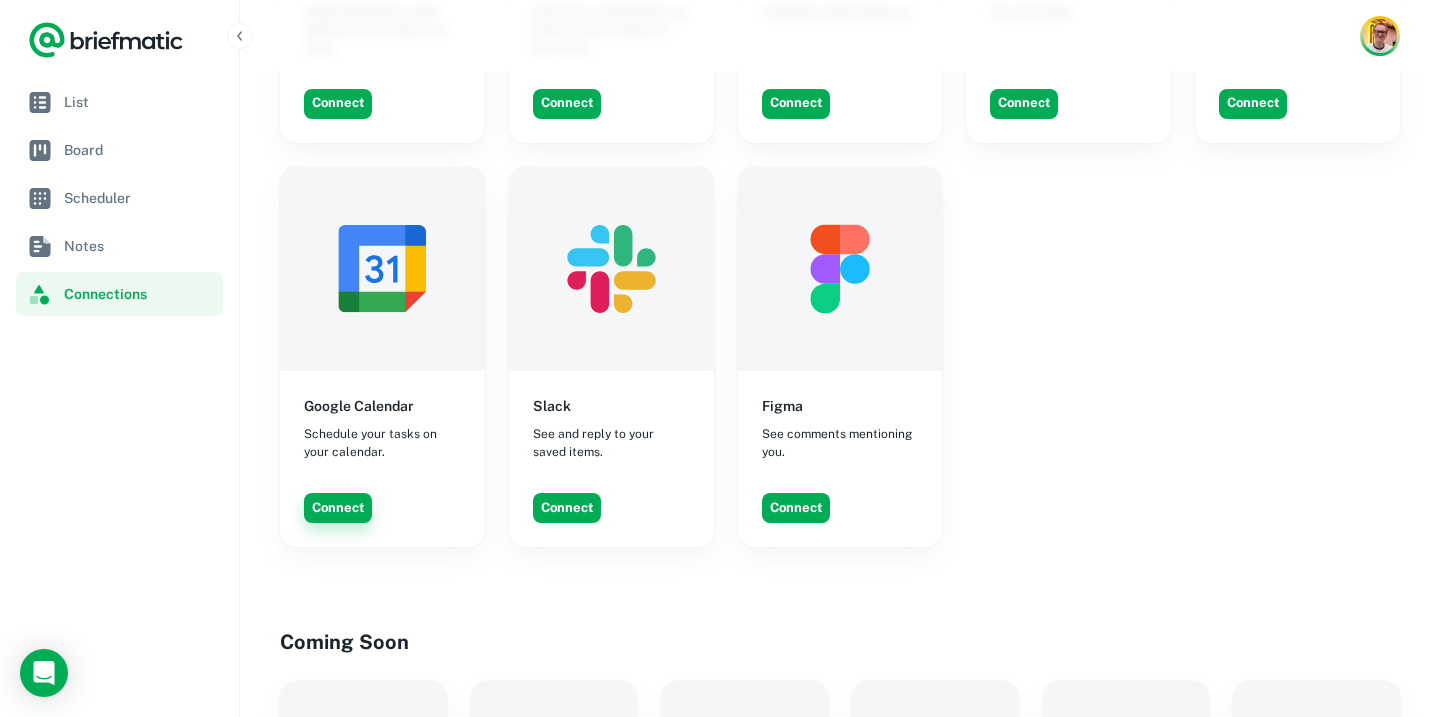 click on "Connect" at bounding box center [338, 508] 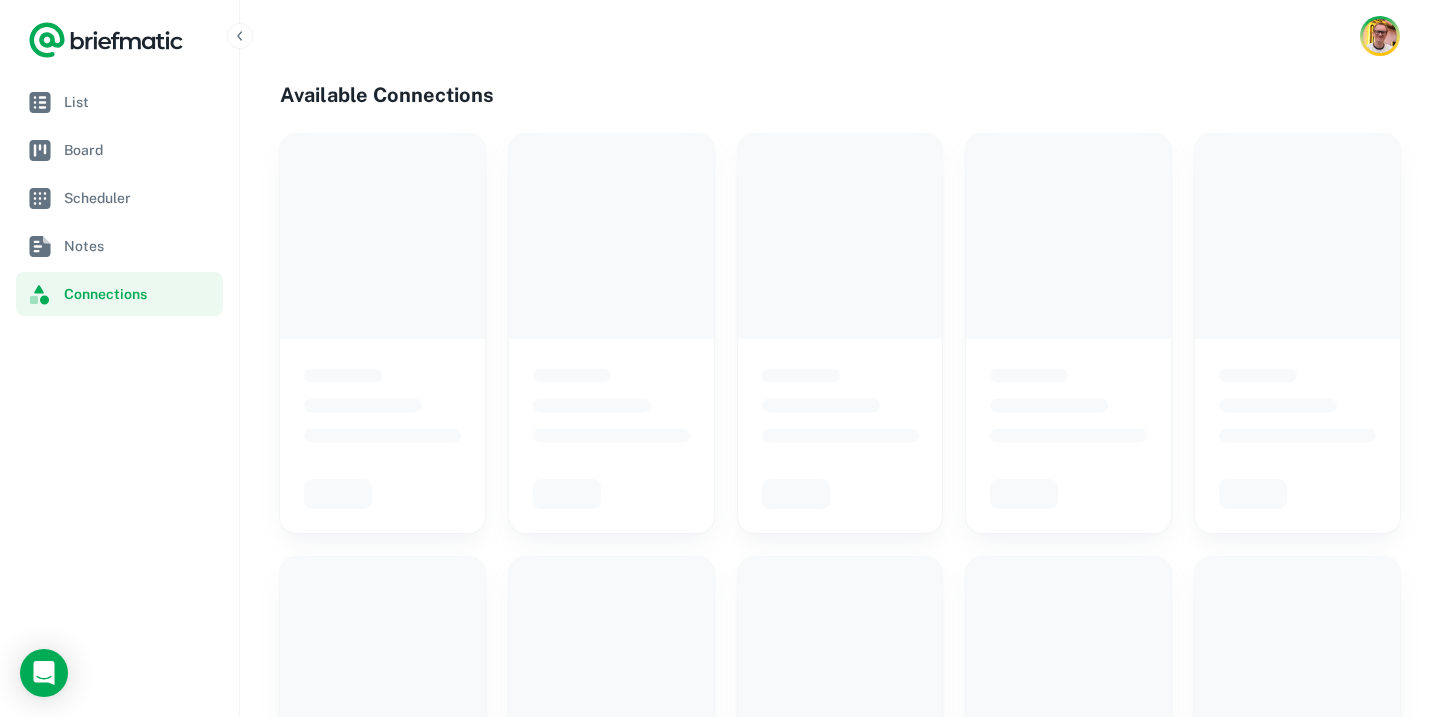 scroll, scrollTop: 0, scrollLeft: 0, axis: both 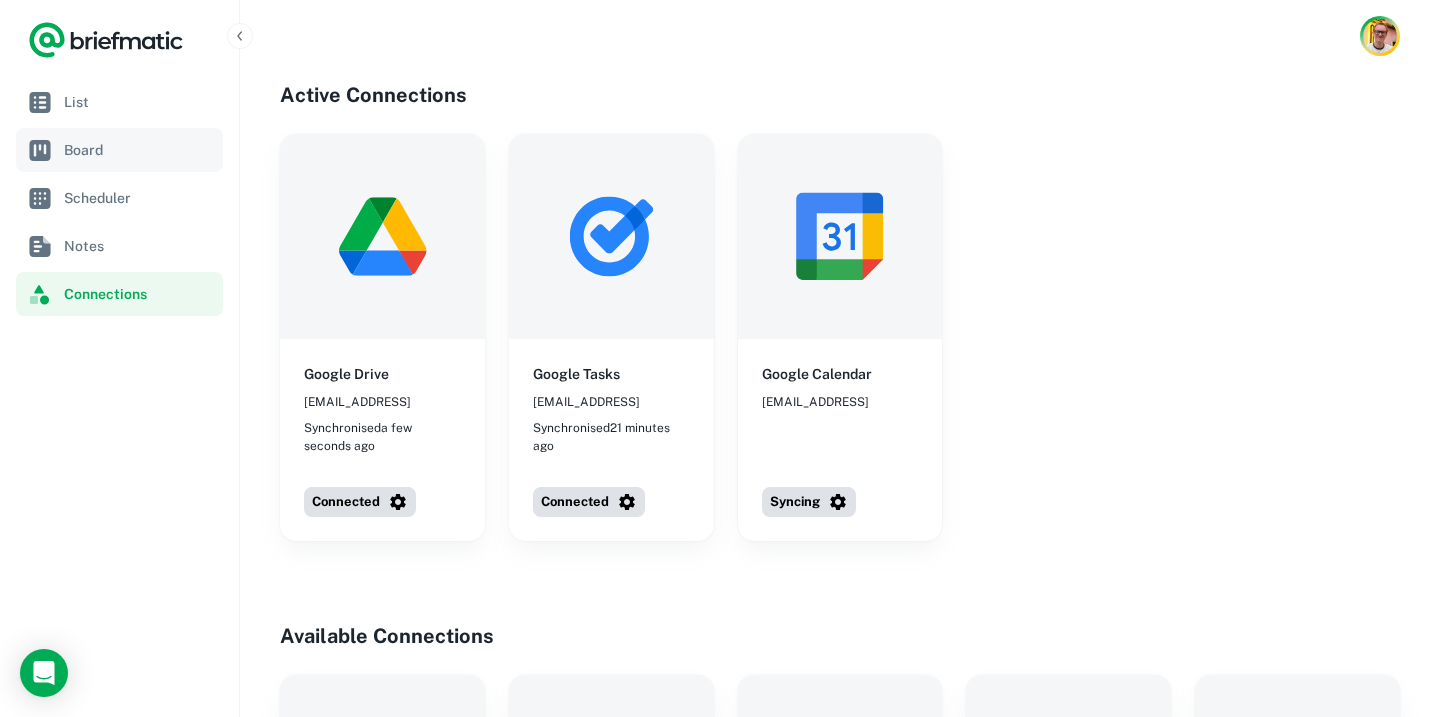 click on "Board" at bounding box center (139, 150) 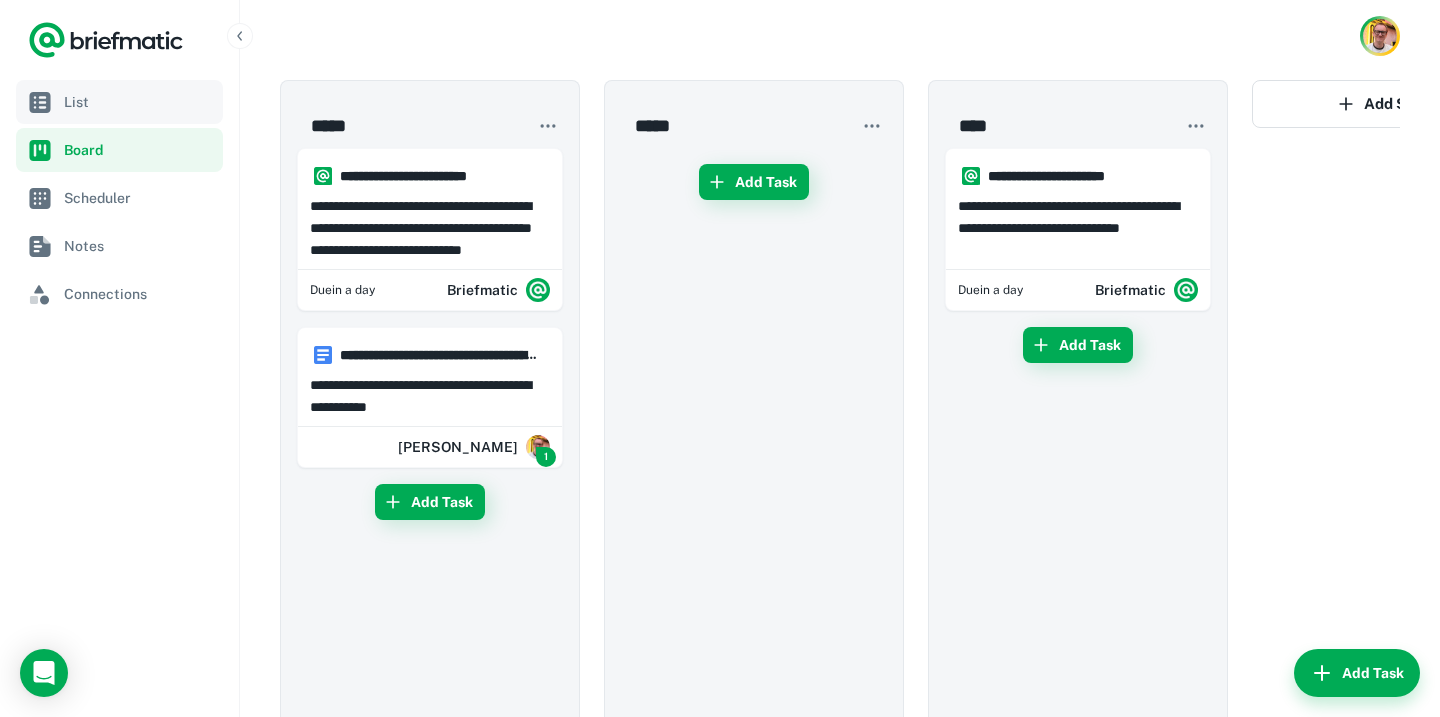 click on "List" at bounding box center [139, 102] 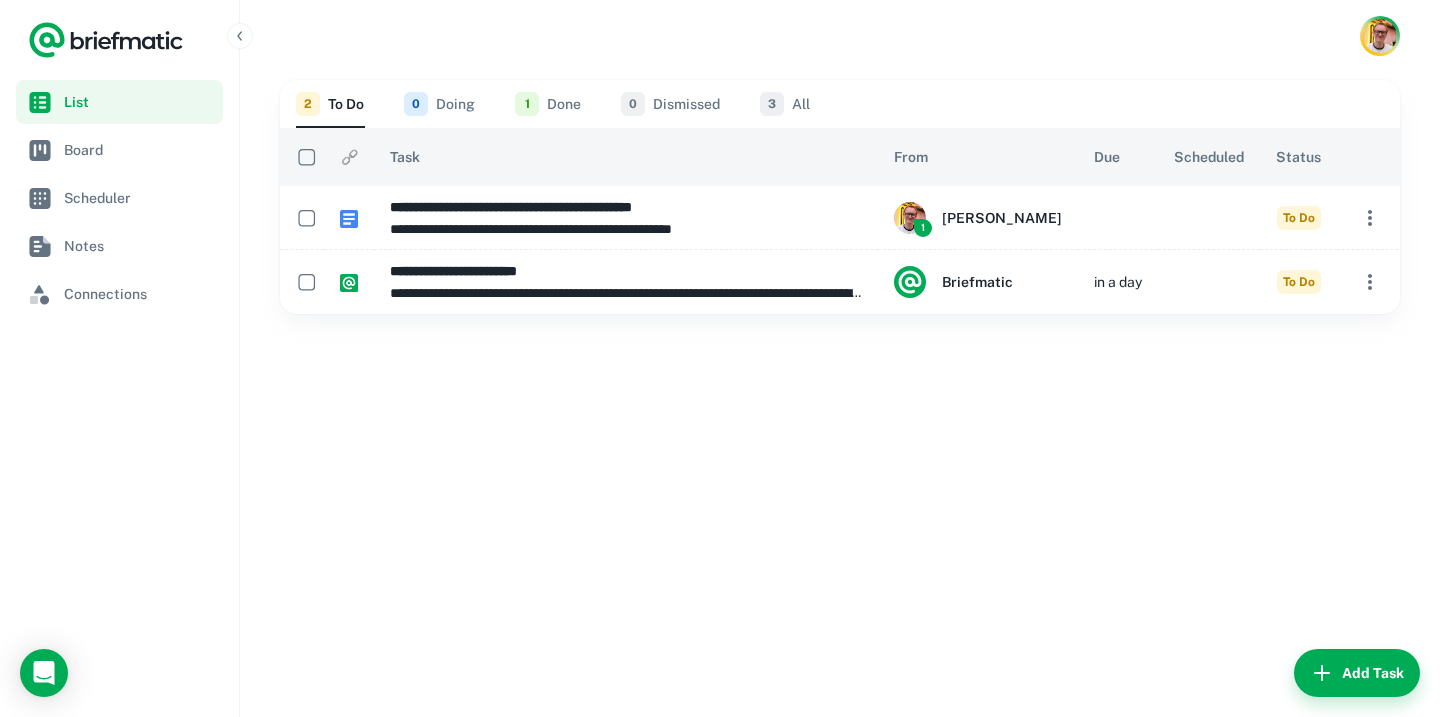 click on "1 Done" at bounding box center (548, 104) 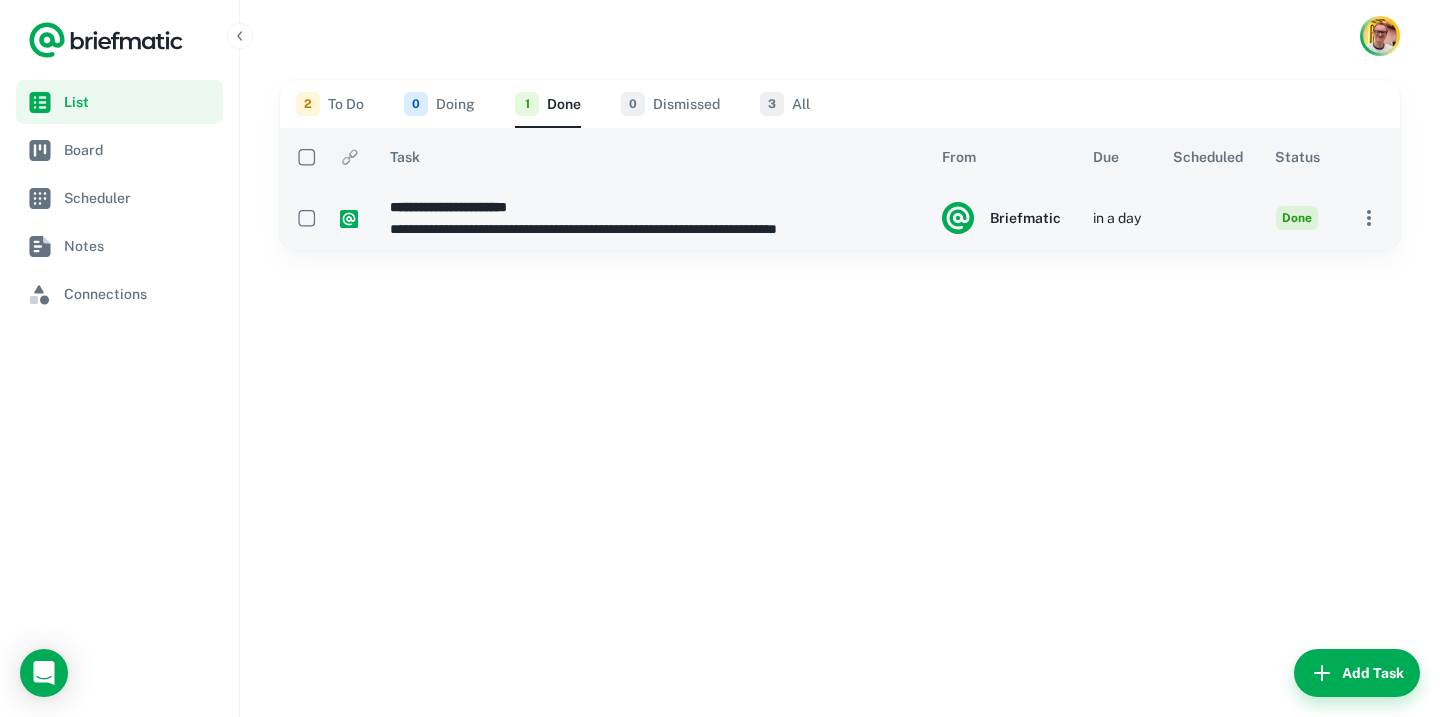 click on "**********" at bounding box center (650, 229) 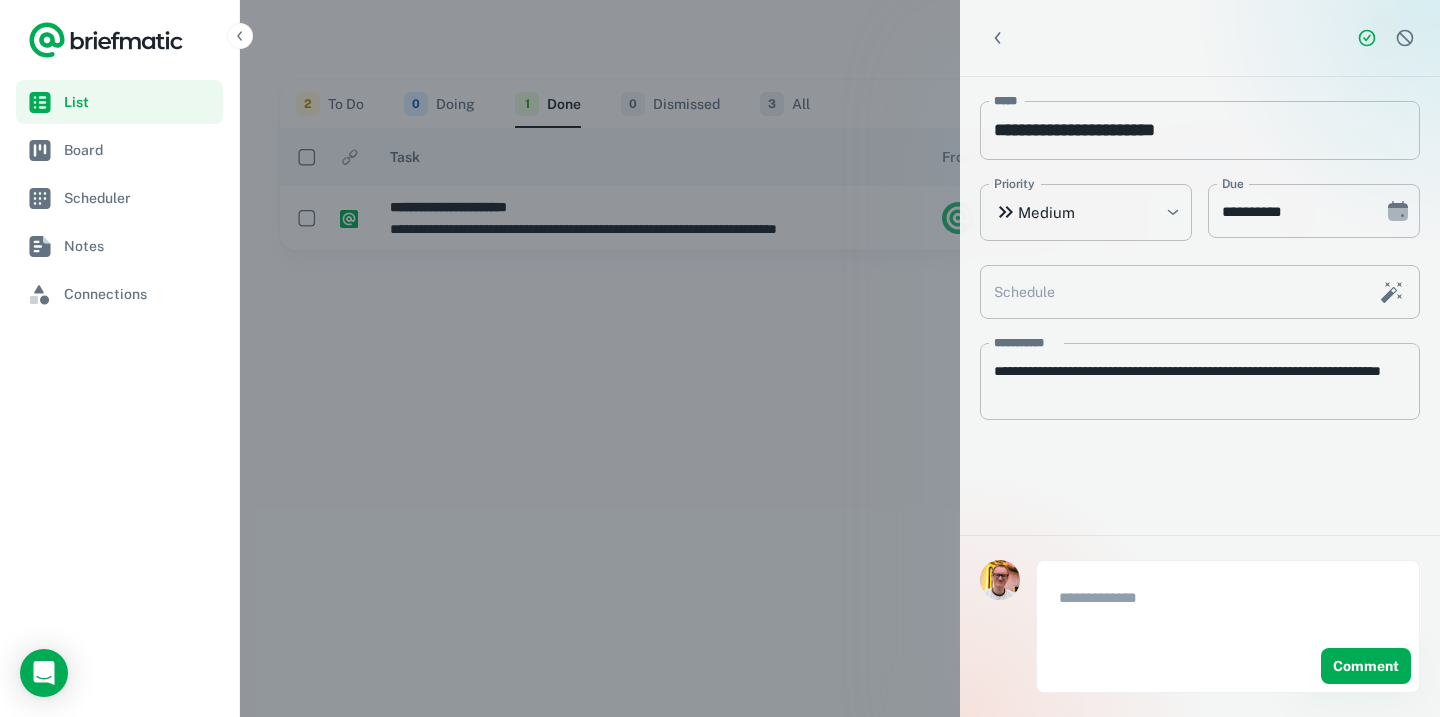 click at bounding box center [720, 358] 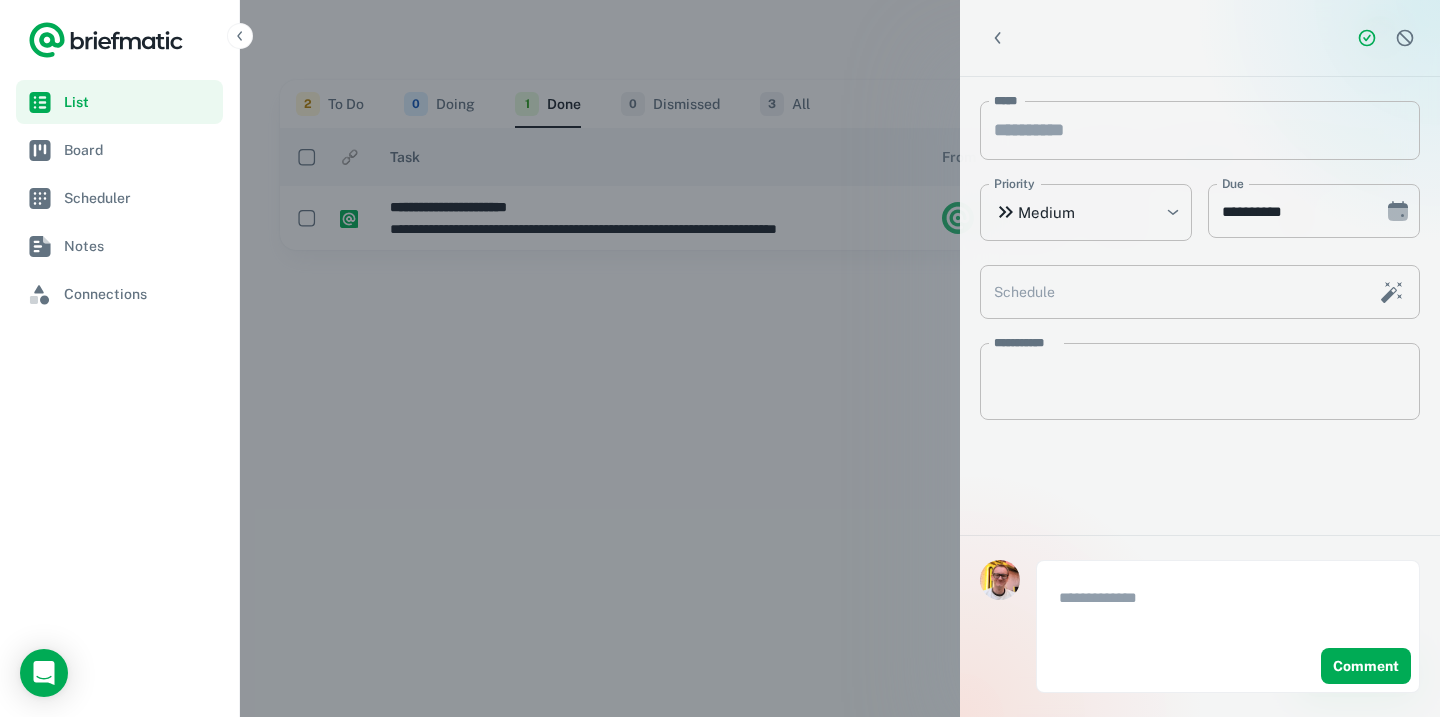 type 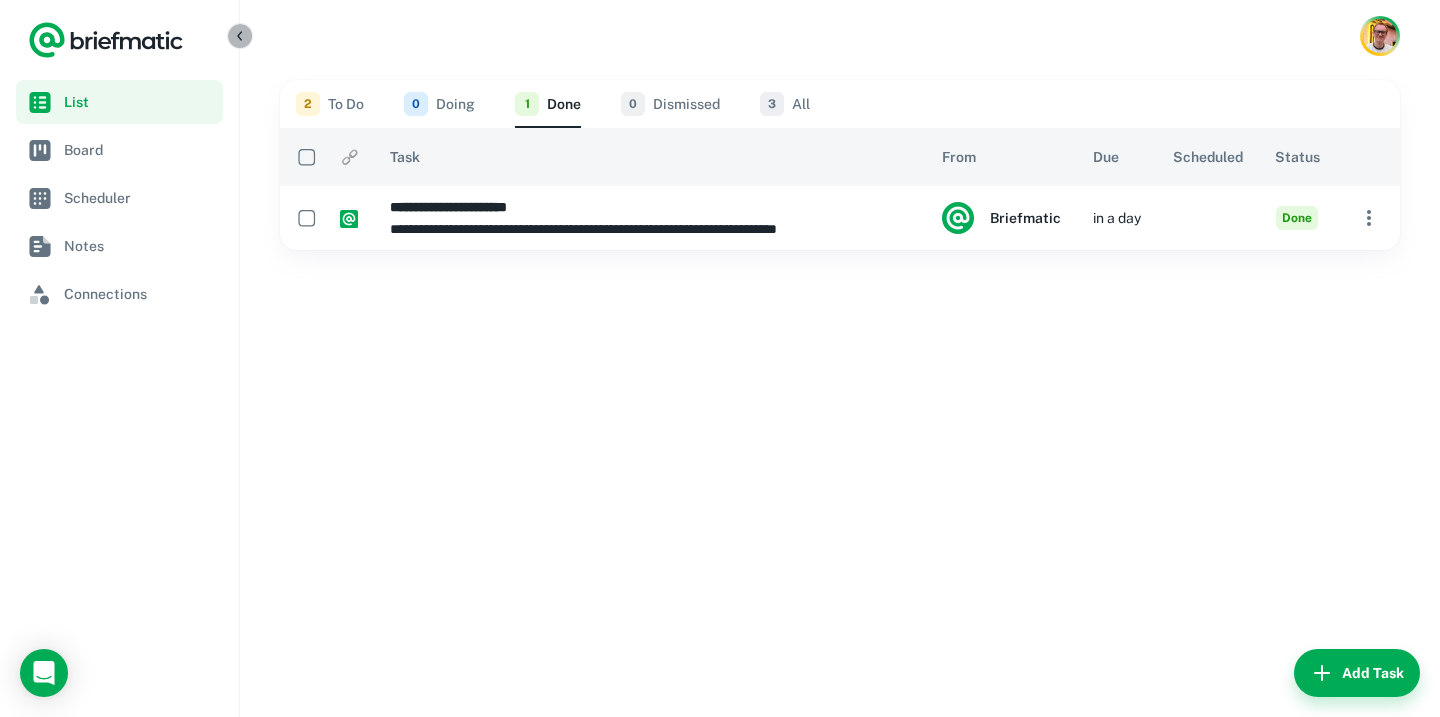 click 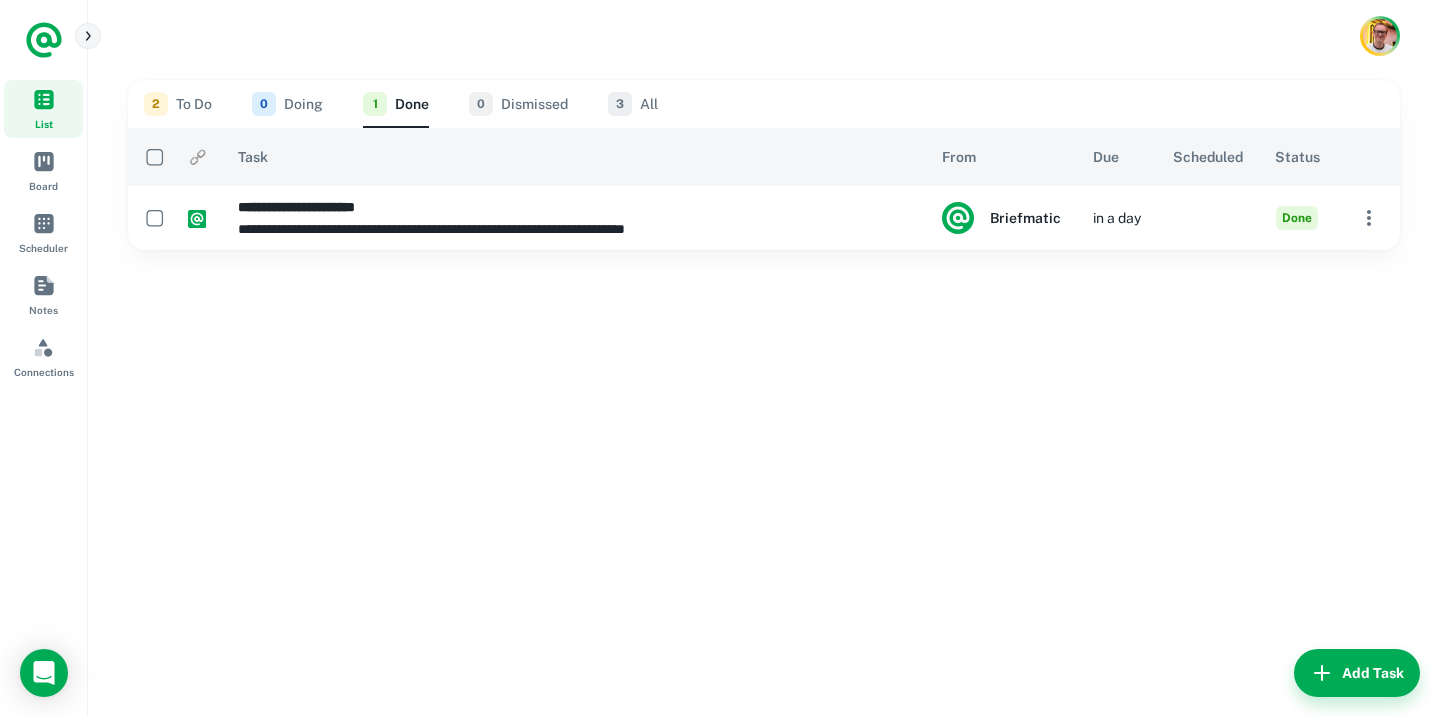 click 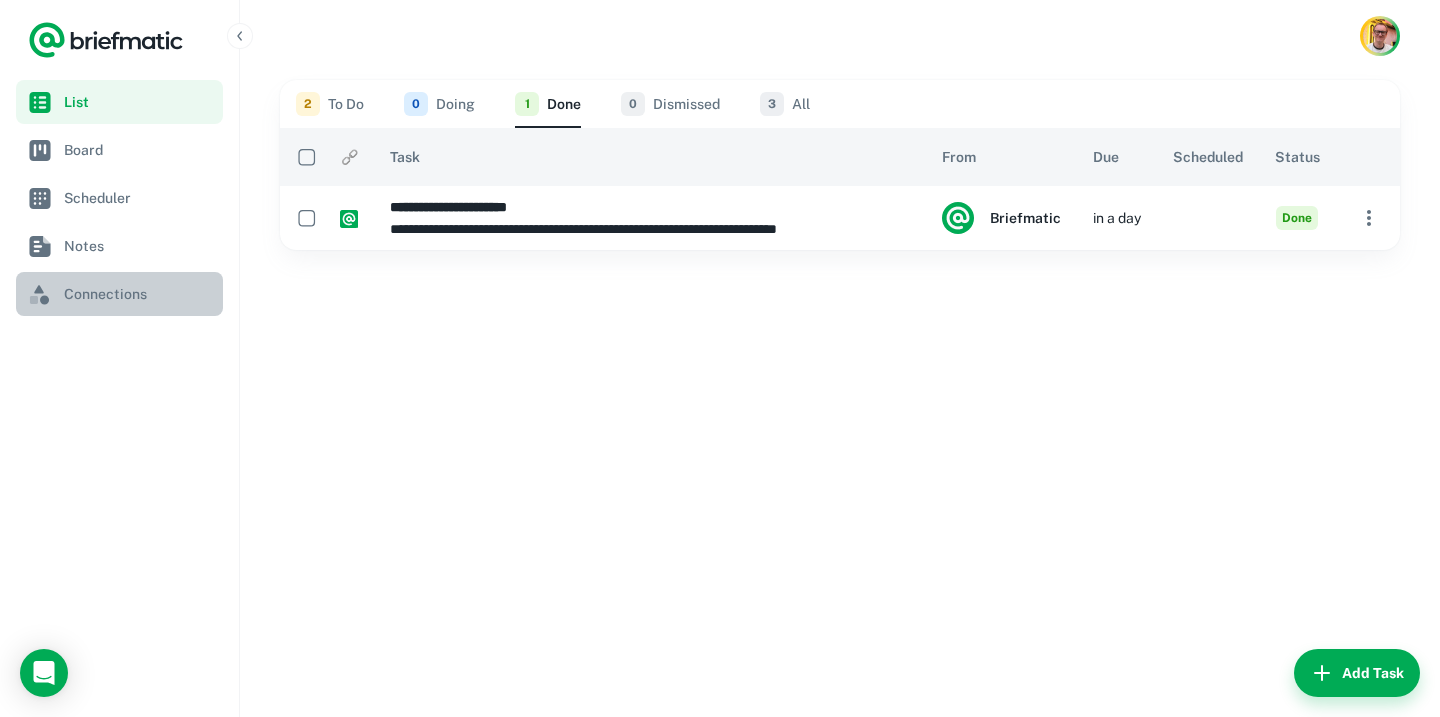 click on "Connections" at bounding box center [139, 294] 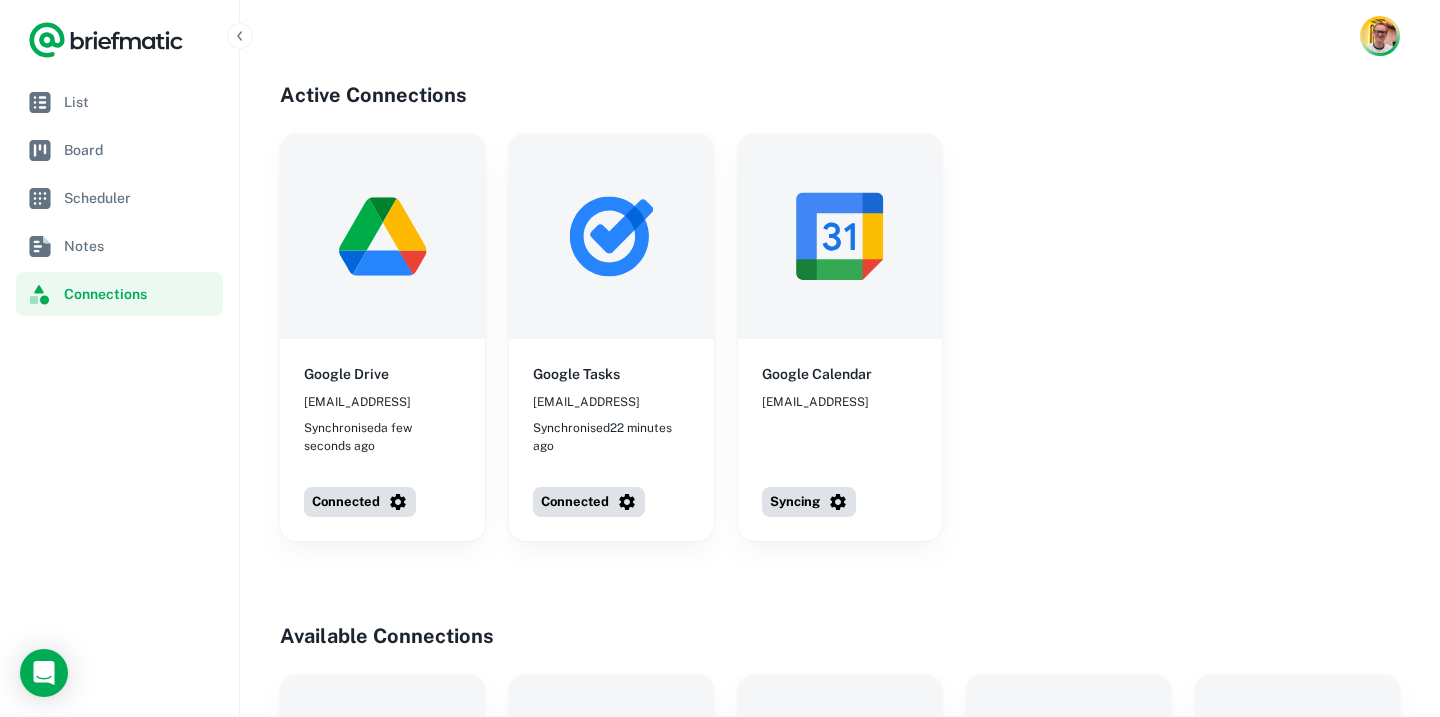 scroll, scrollTop: 51, scrollLeft: 0, axis: vertical 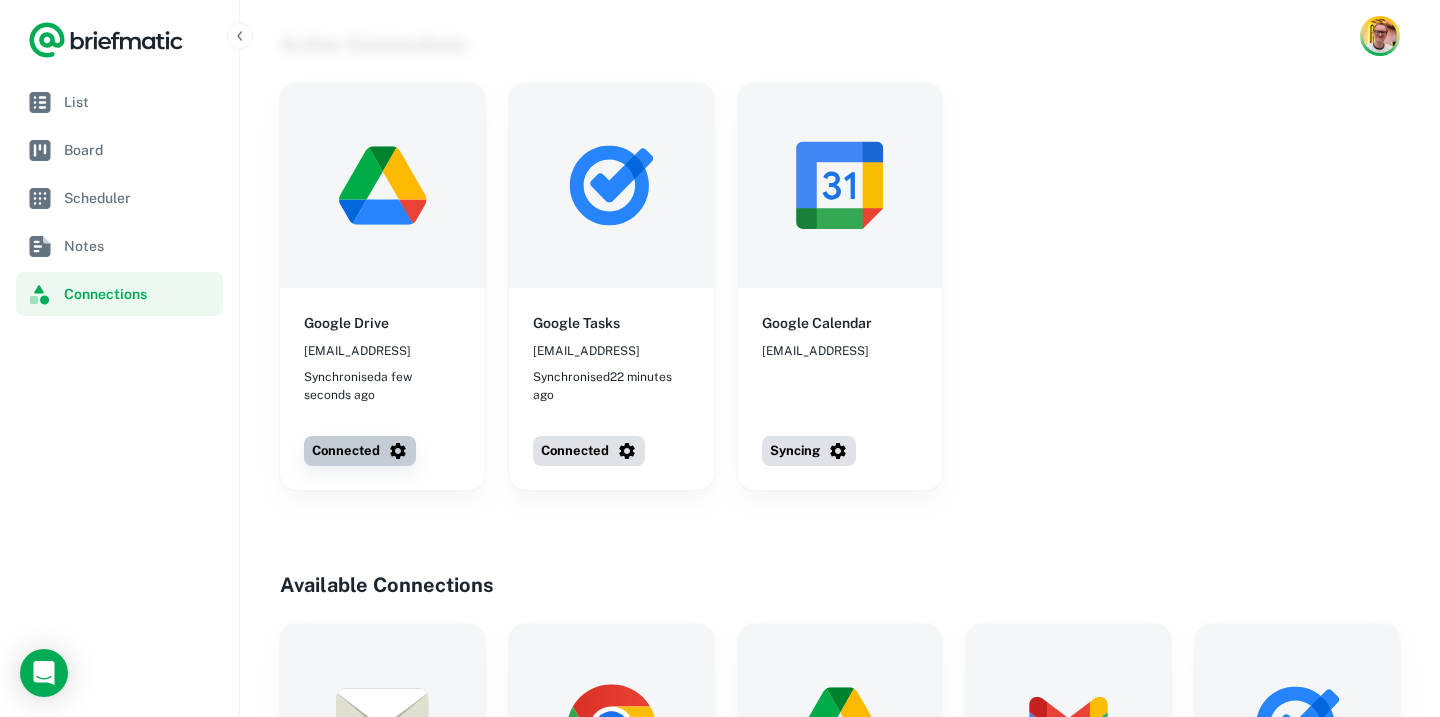 click 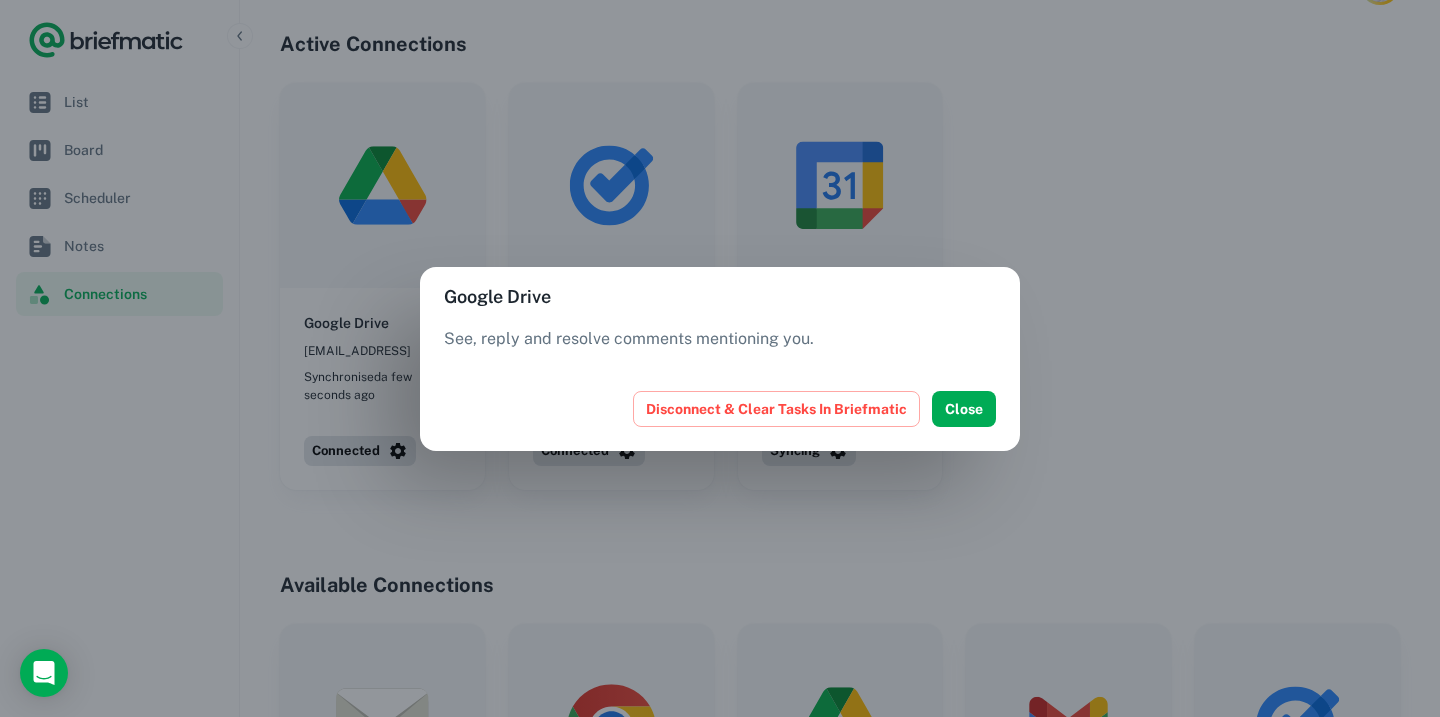 click on "Google Drive See, reply and resolve comments mentioning you. Disconnect & Clear Tasks In Briefmatic Close" at bounding box center [720, 358] 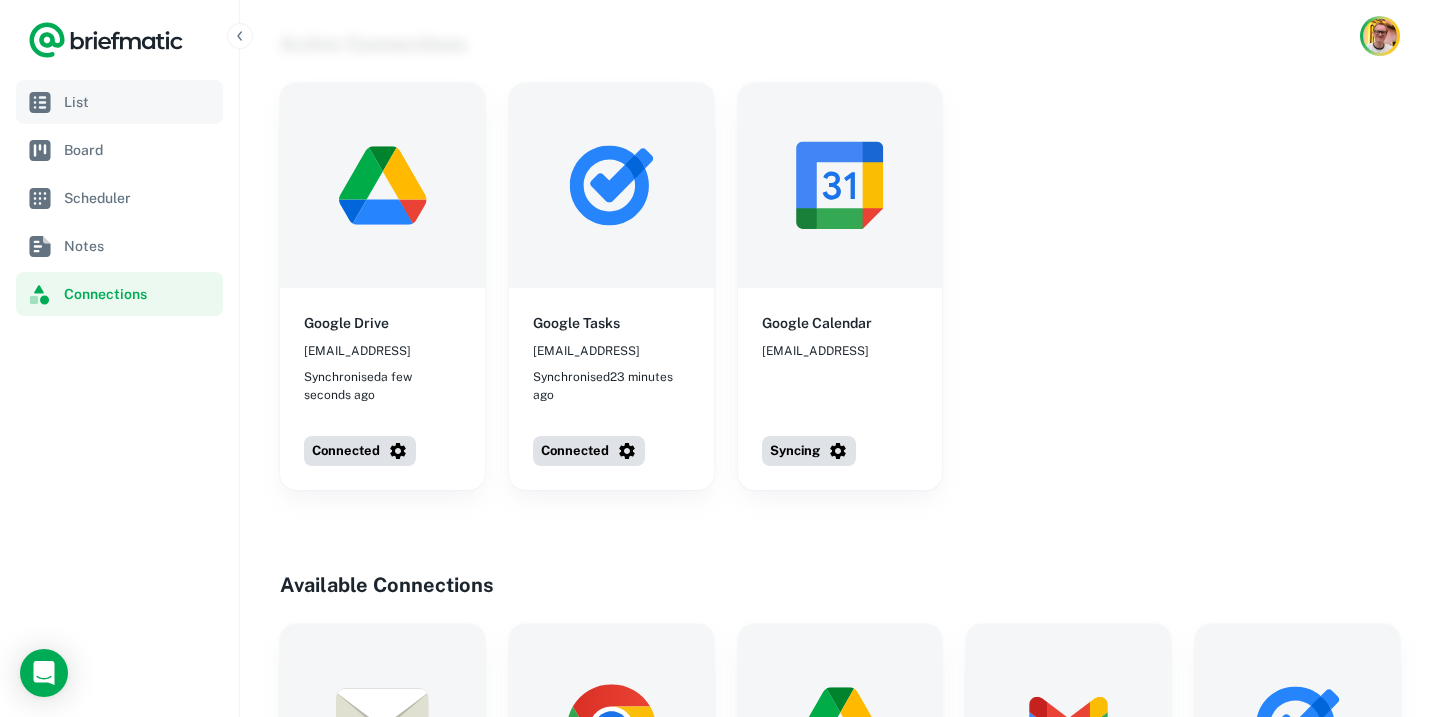 click on "List" at bounding box center [139, 102] 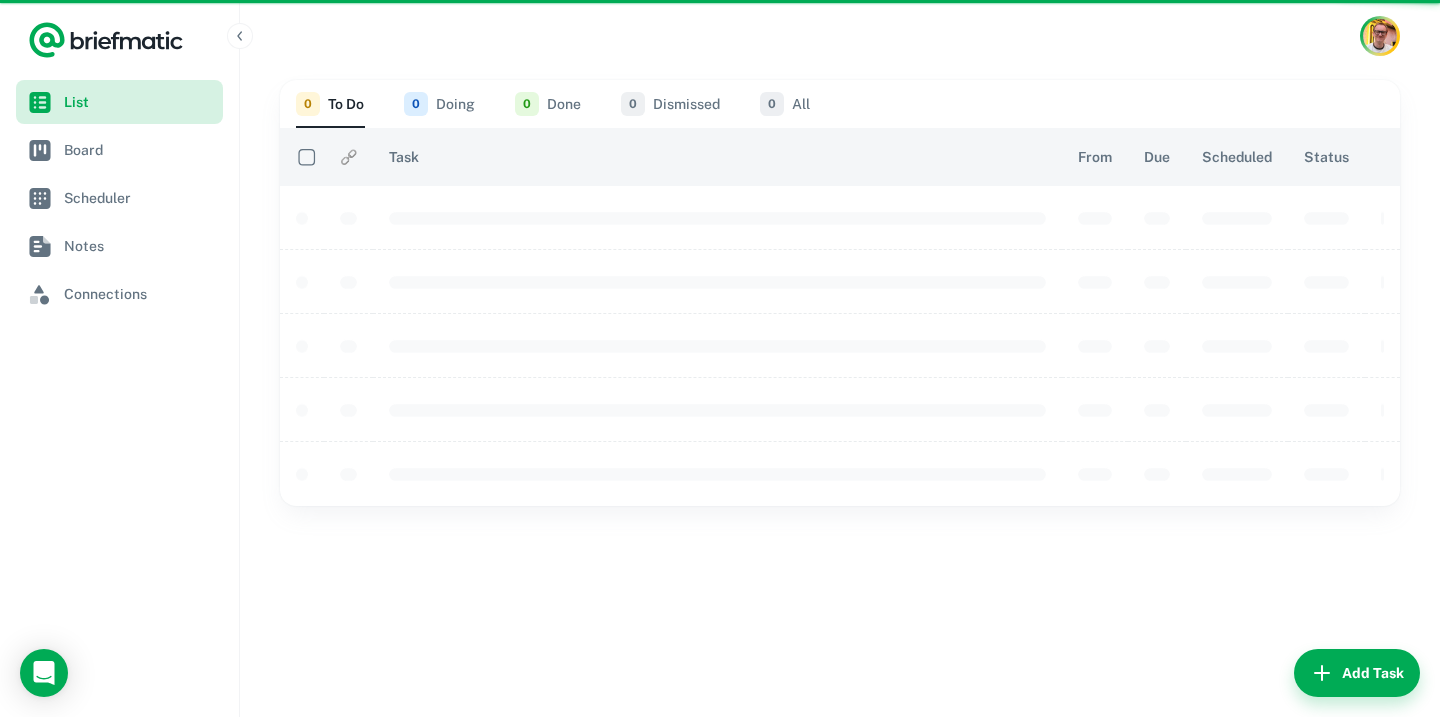 scroll, scrollTop: 0, scrollLeft: 0, axis: both 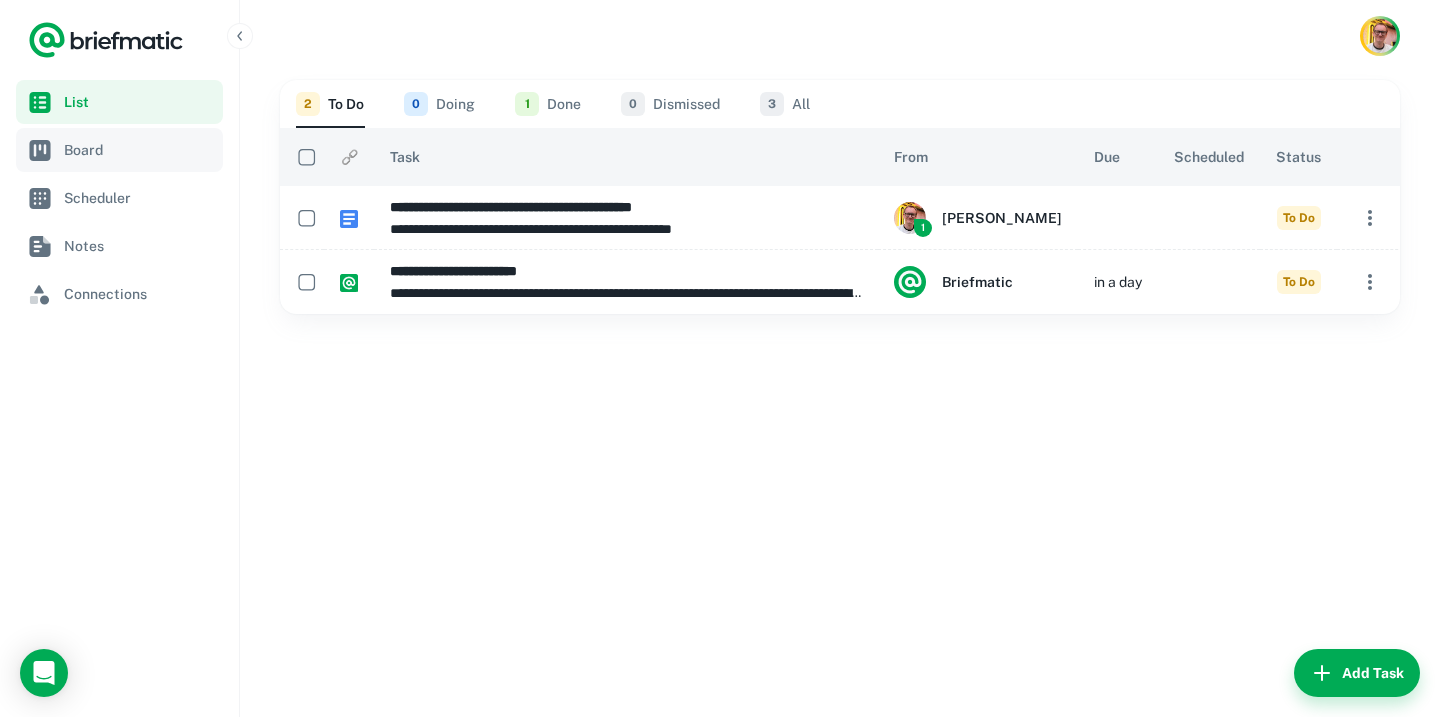 click on "Board" at bounding box center [139, 150] 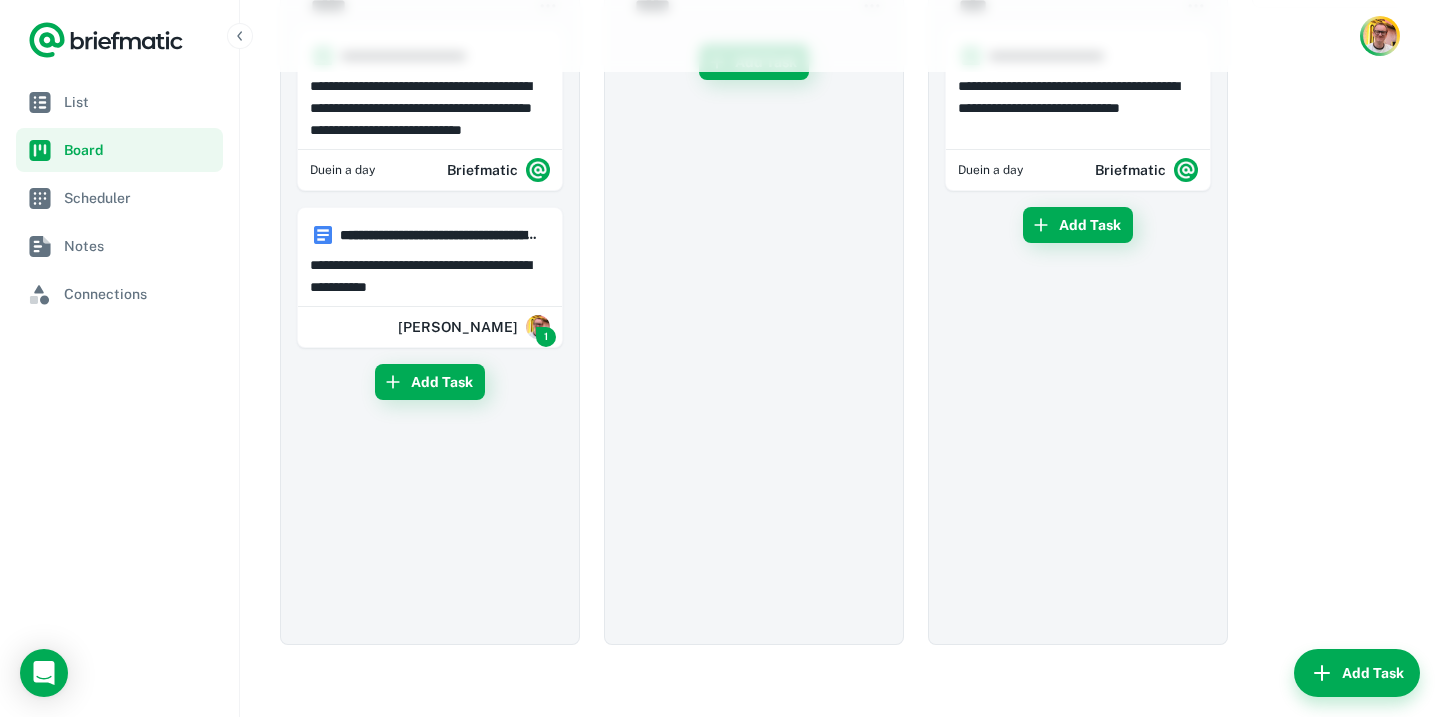 scroll, scrollTop: 0, scrollLeft: 0, axis: both 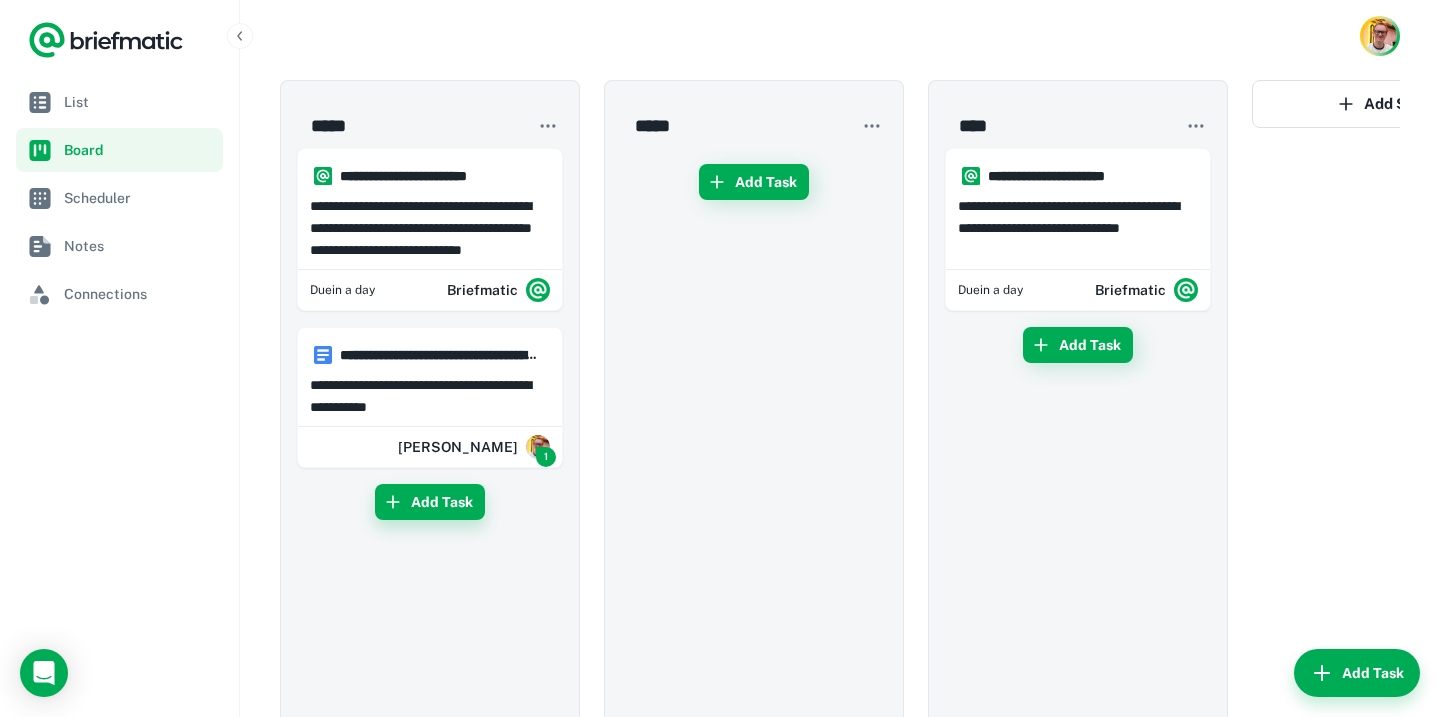 click on "Add Task" at bounding box center (430, 502) 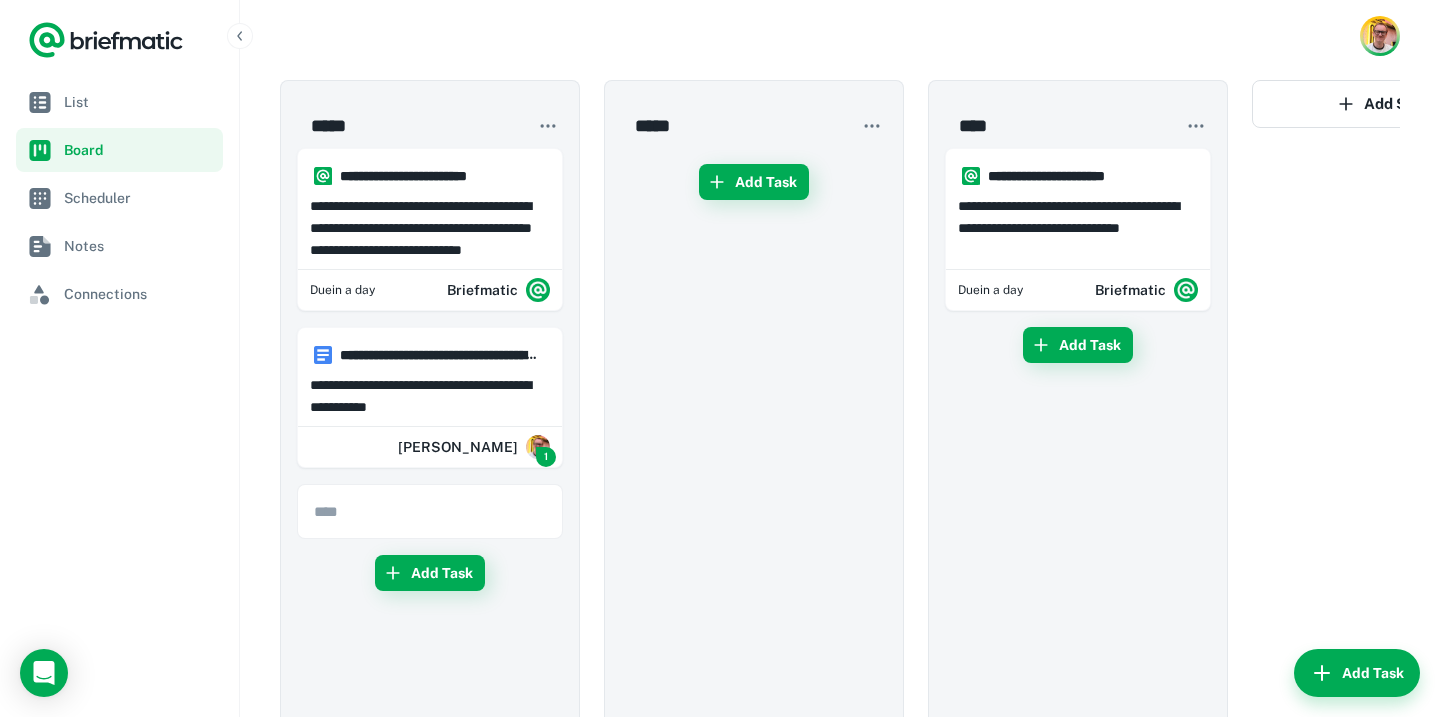 click at bounding box center [430, 512] 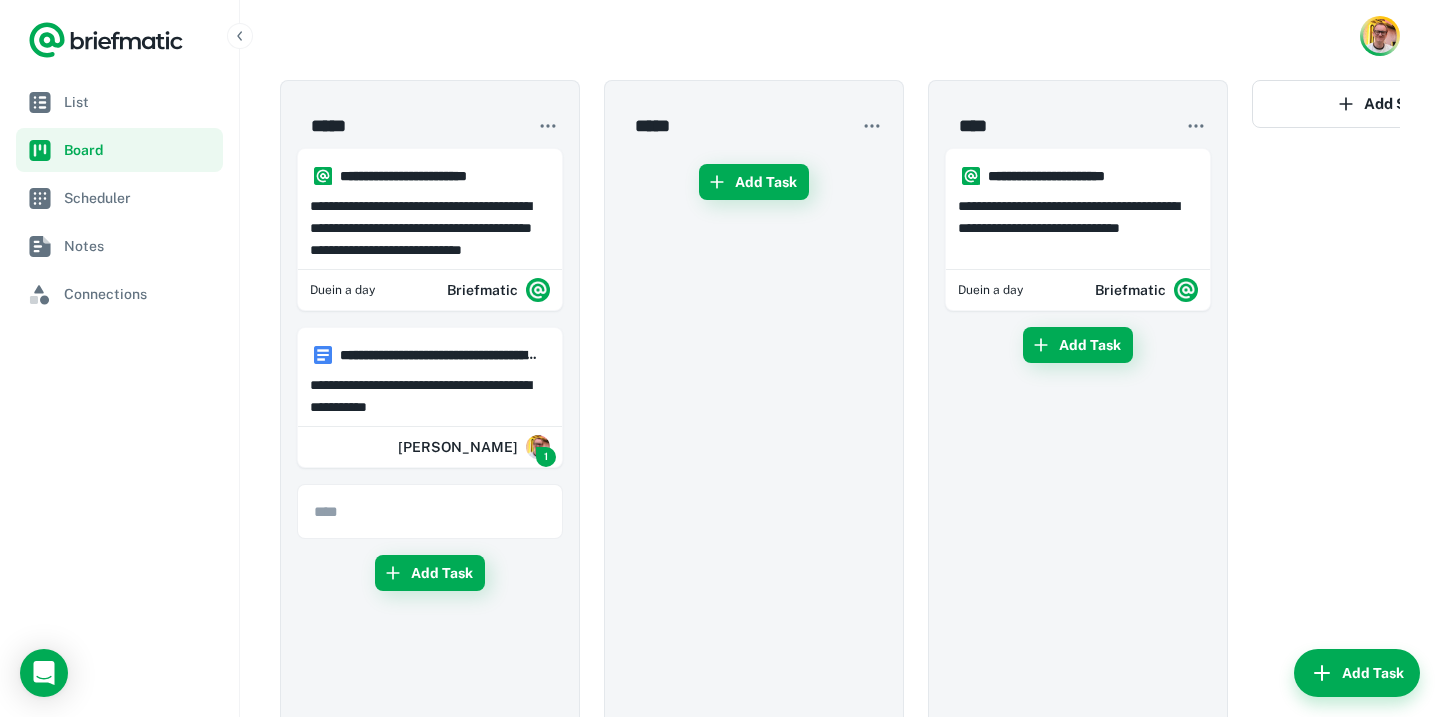 click on "List Board Scheduler Notes Connections" at bounding box center [119, 398] 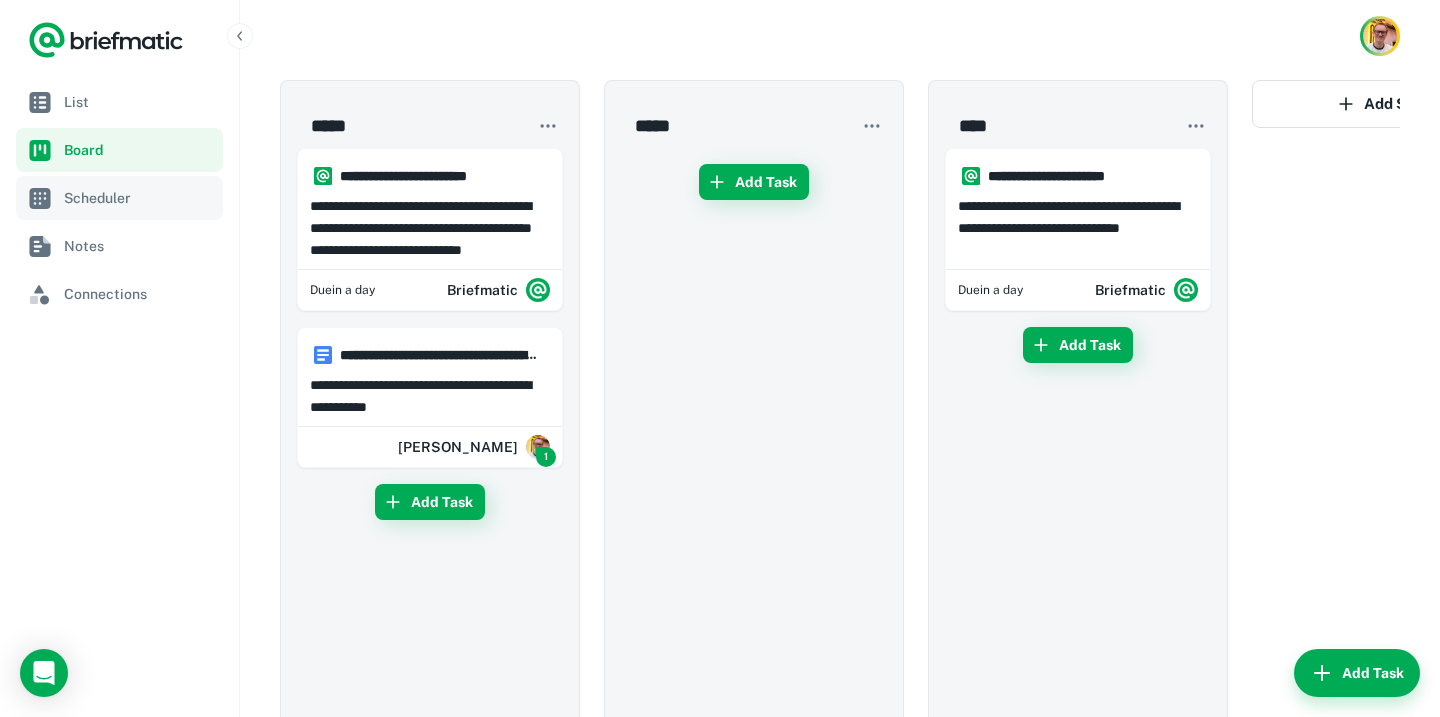 click on "Scheduler" at bounding box center (119, 198) 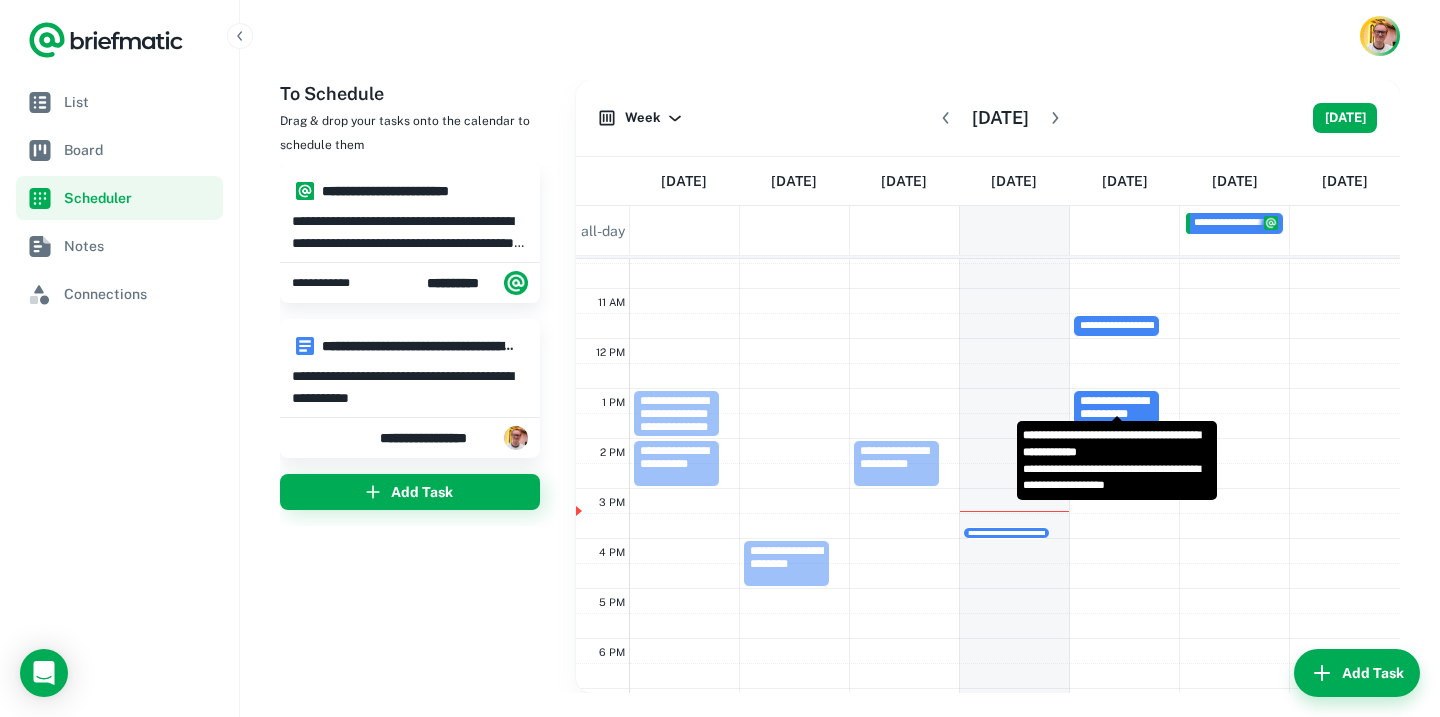 scroll, scrollTop: 523, scrollLeft: 0, axis: vertical 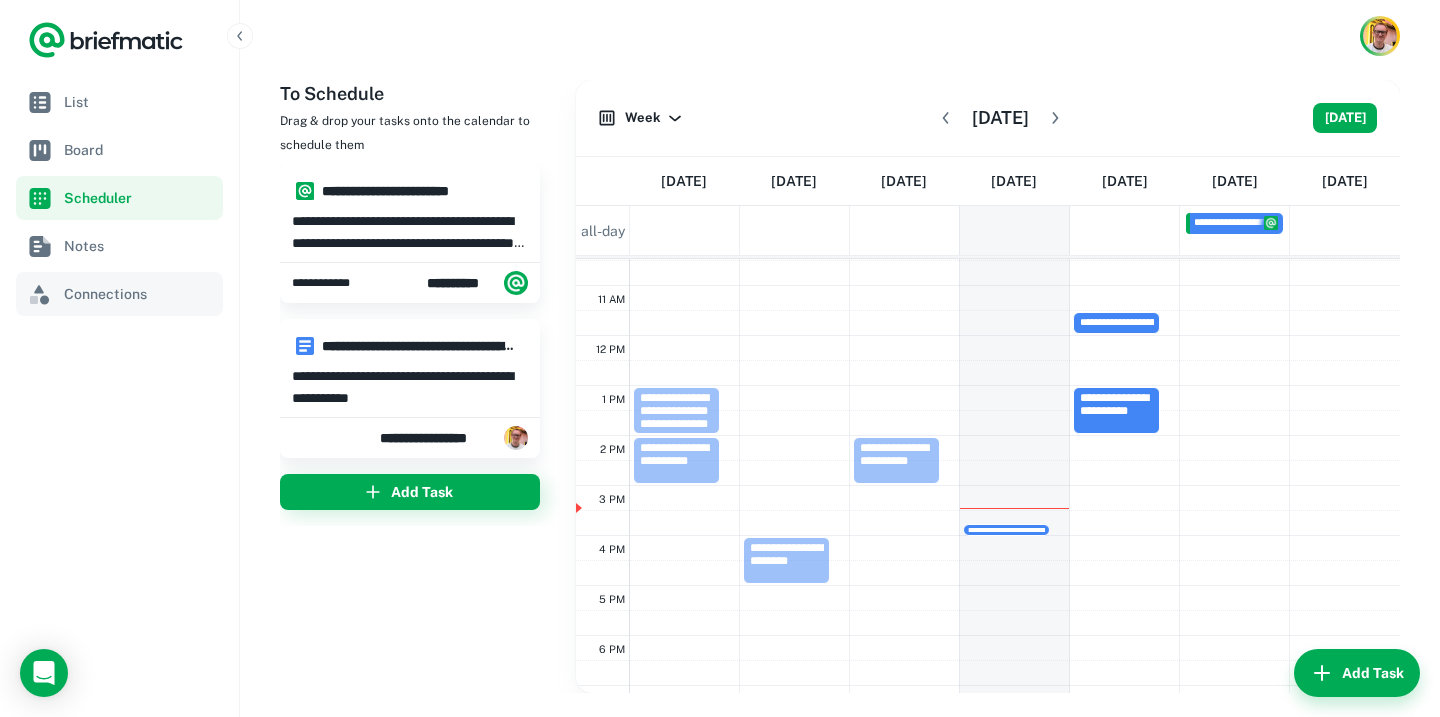 click on "Connections" at bounding box center (139, 294) 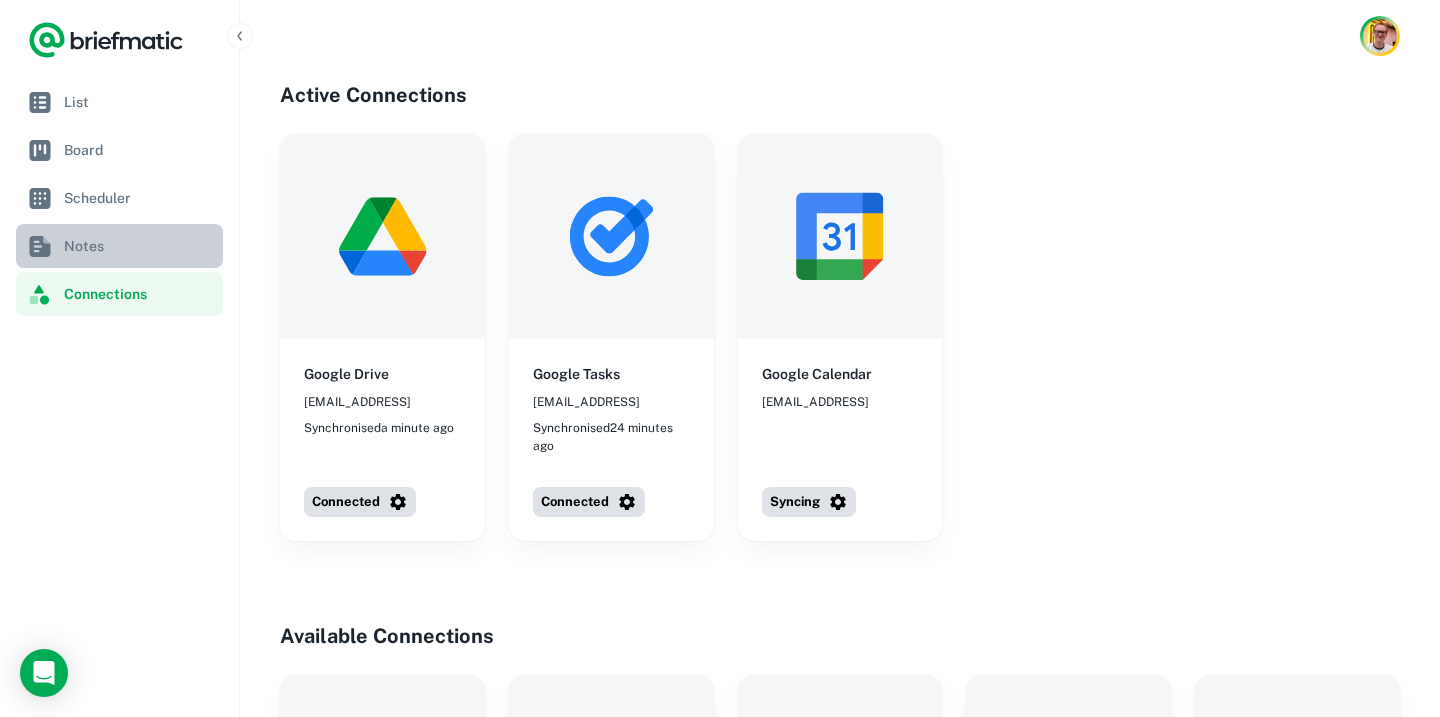 click on "Notes" at bounding box center [139, 246] 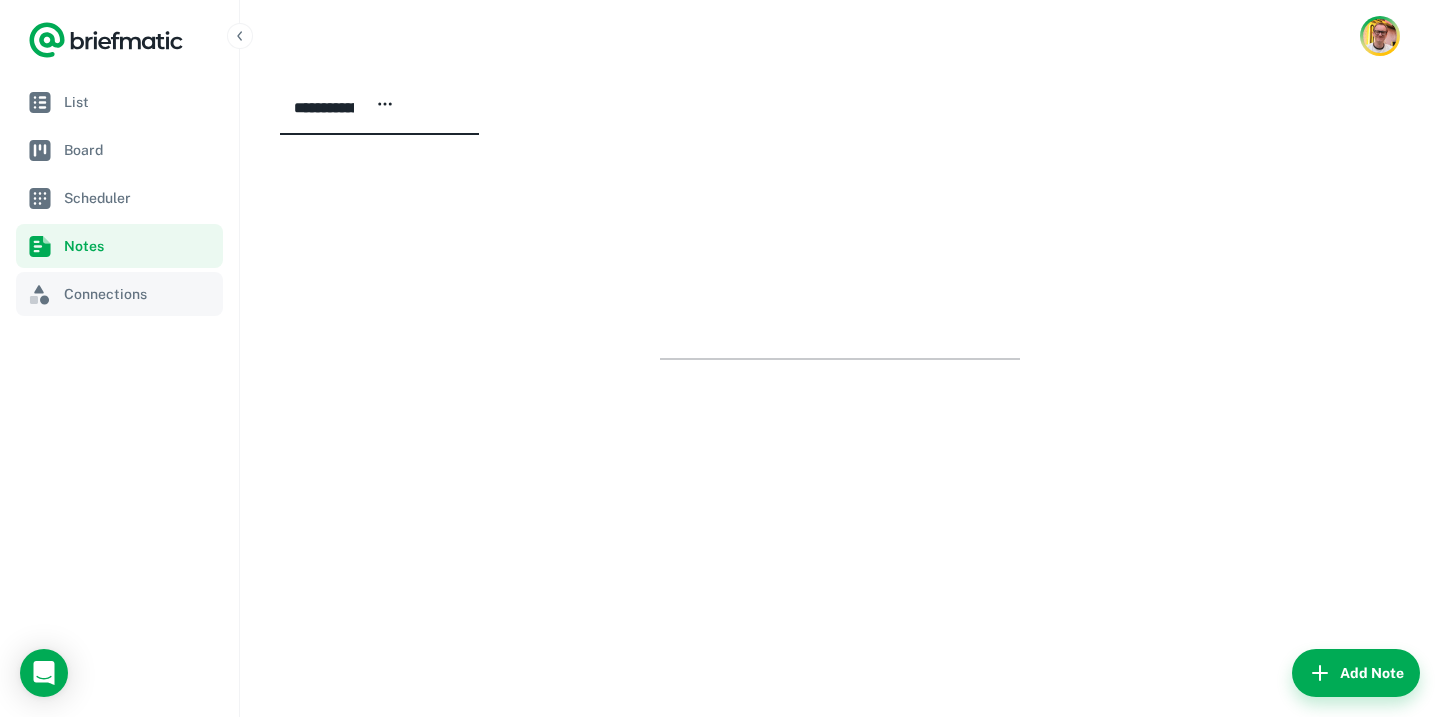 click on "Connections" at bounding box center [139, 294] 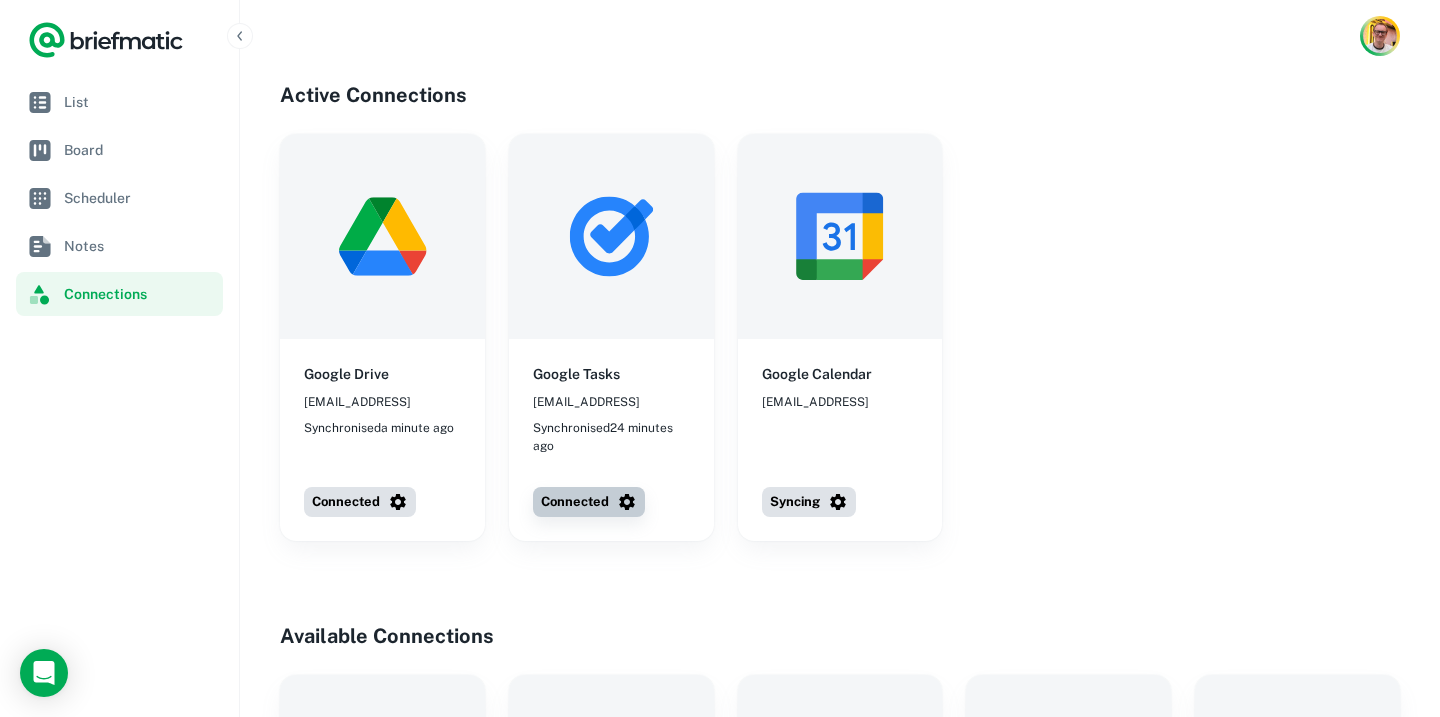 click 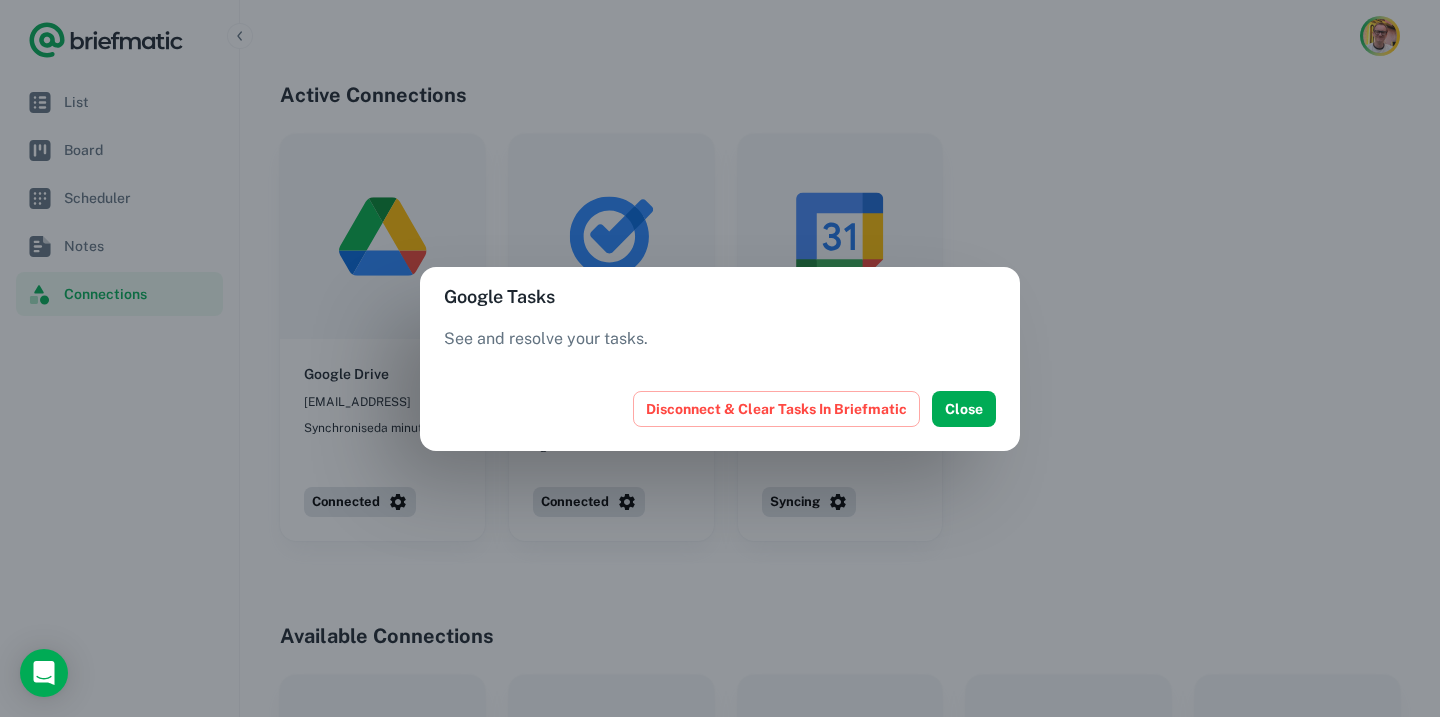 click on "Google Tasks See and resolve your tasks. Disconnect & Clear Tasks In Briefmatic Close" at bounding box center [720, 358] 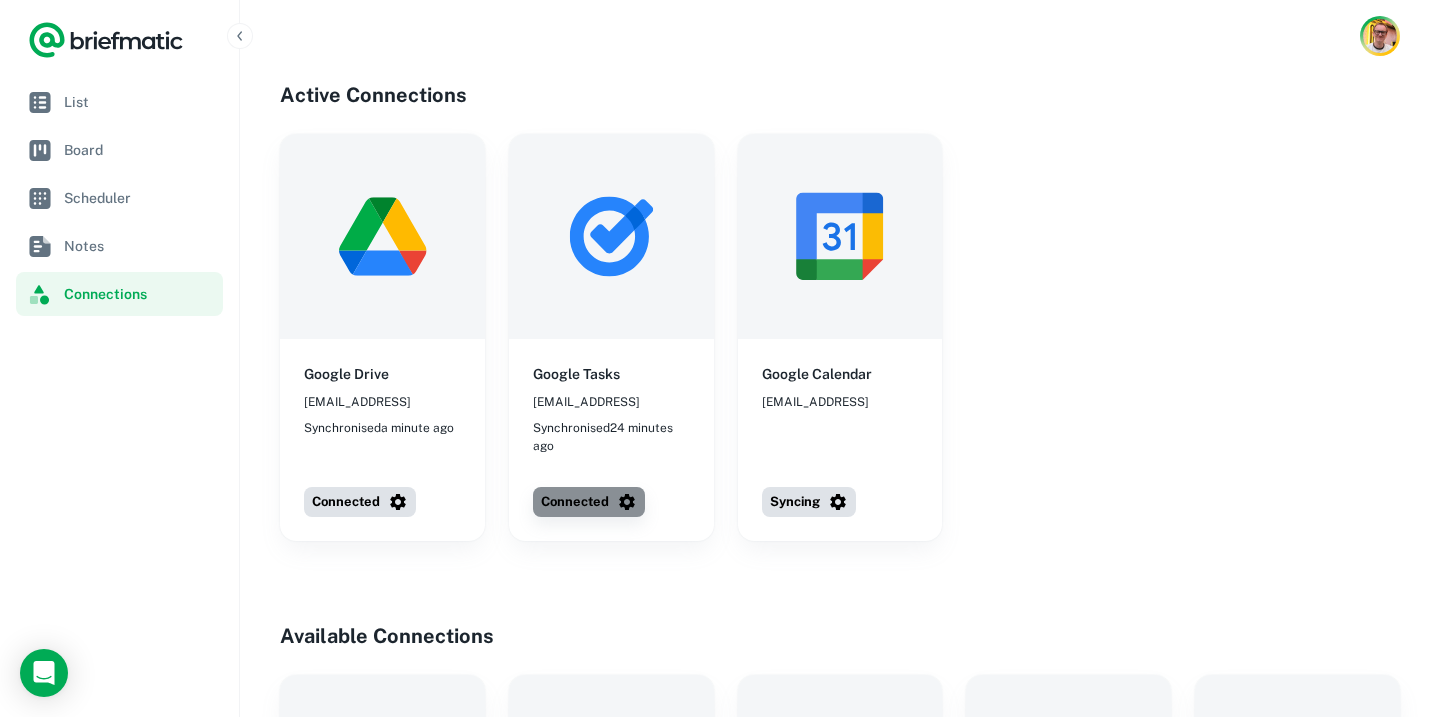 click 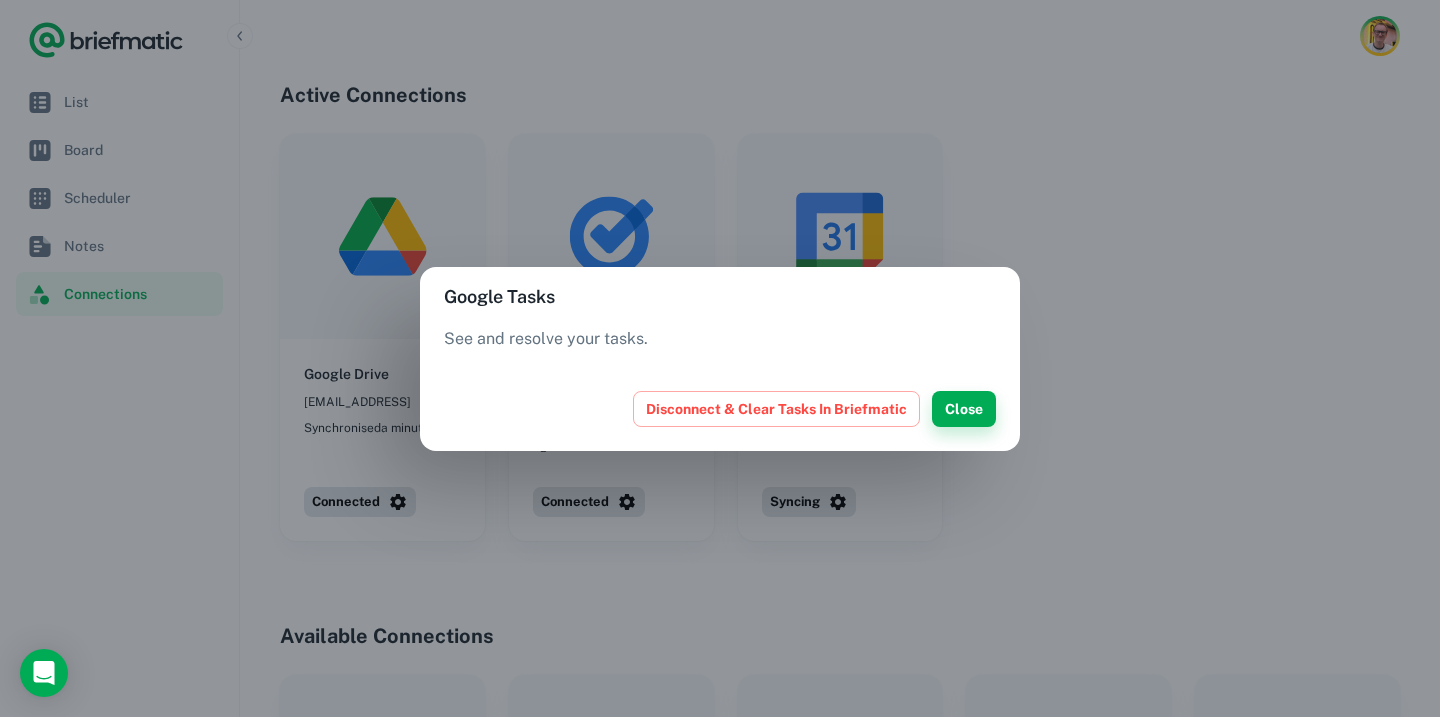 click on "Close" at bounding box center (964, 409) 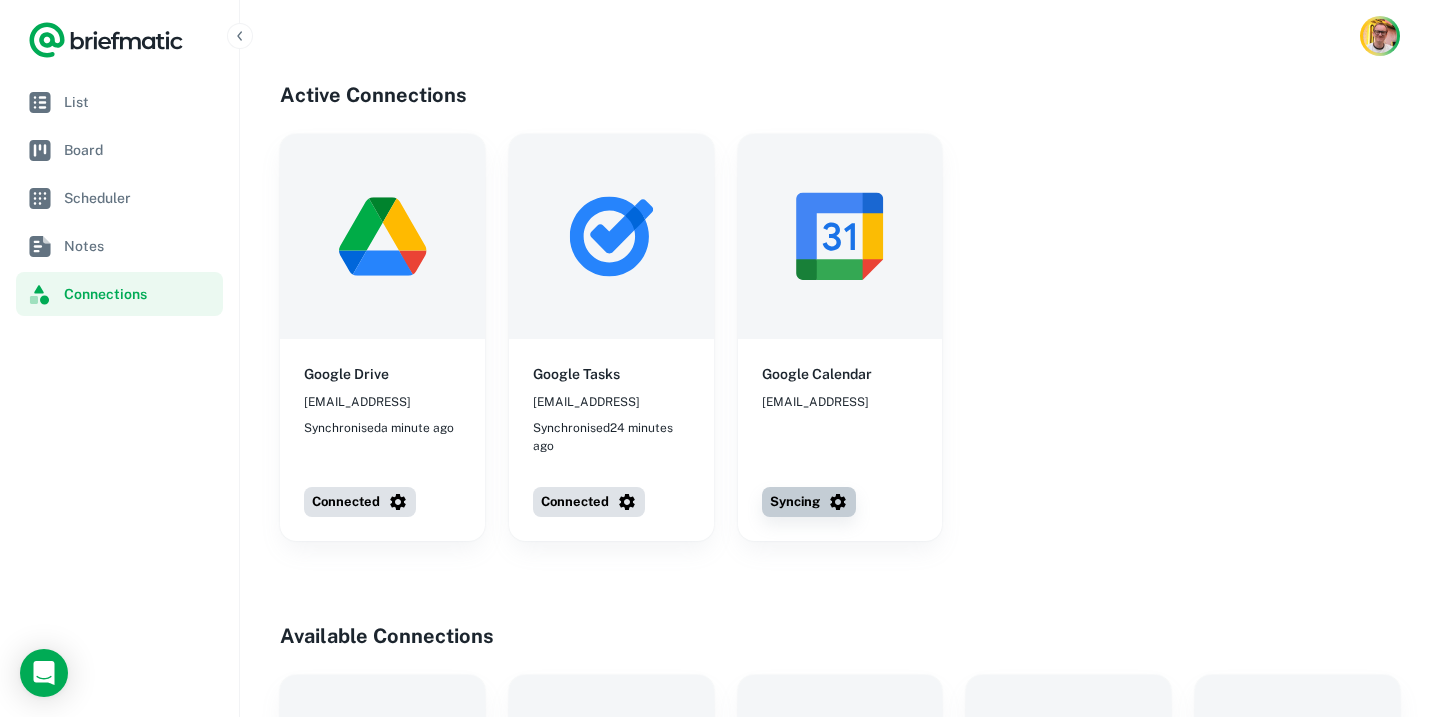 click 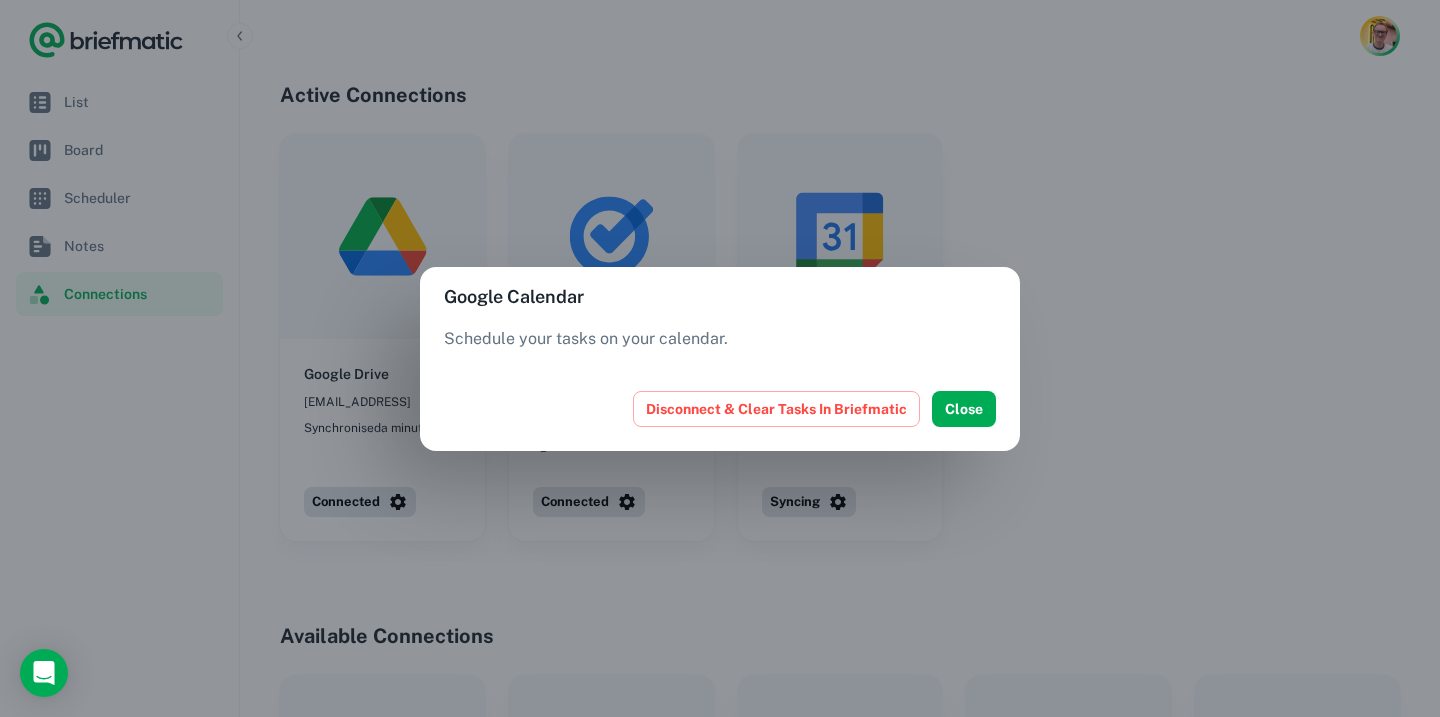 click on "Google Calendar Schedule your tasks on your calendar. Disconnect & Clear Tasks In Briefmatic Close" at bounding box center [720, 358] 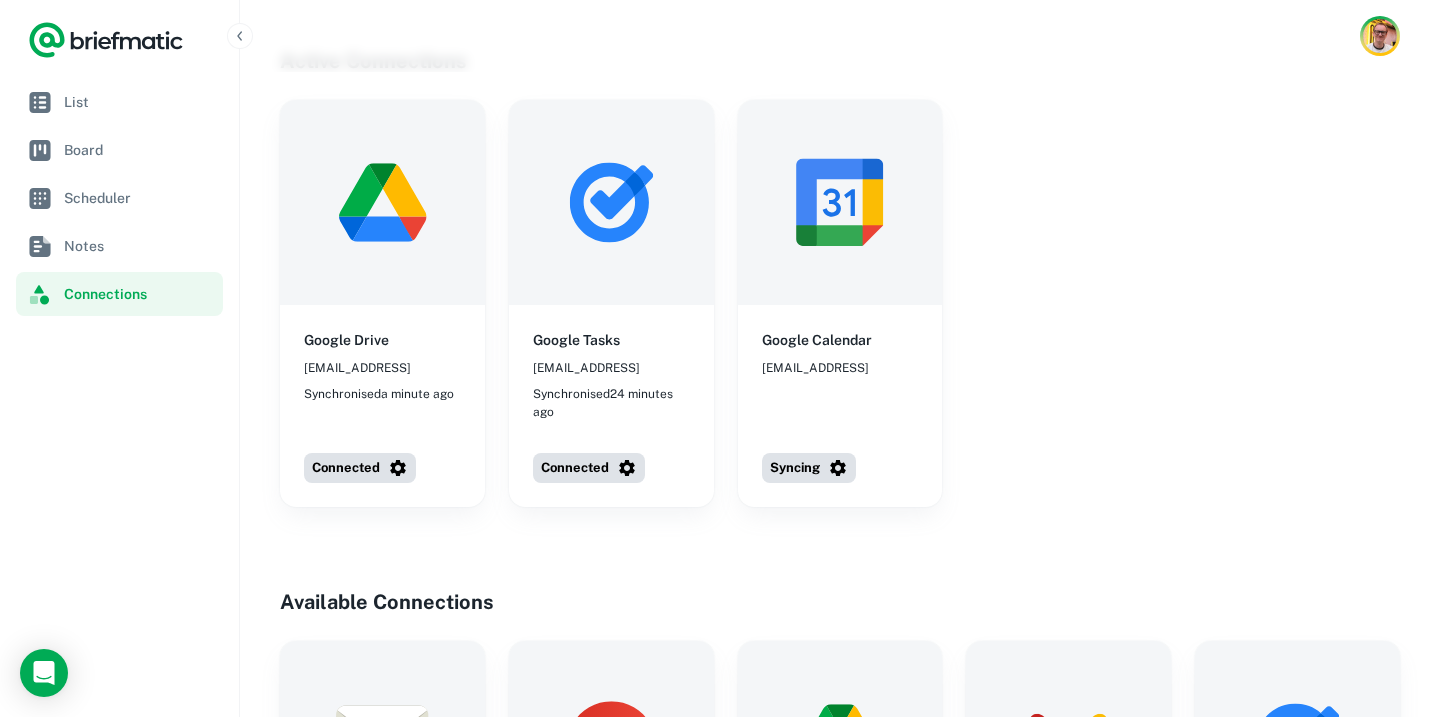 scroll, scrollTop: 0, scrollLeft: 0, axis: both 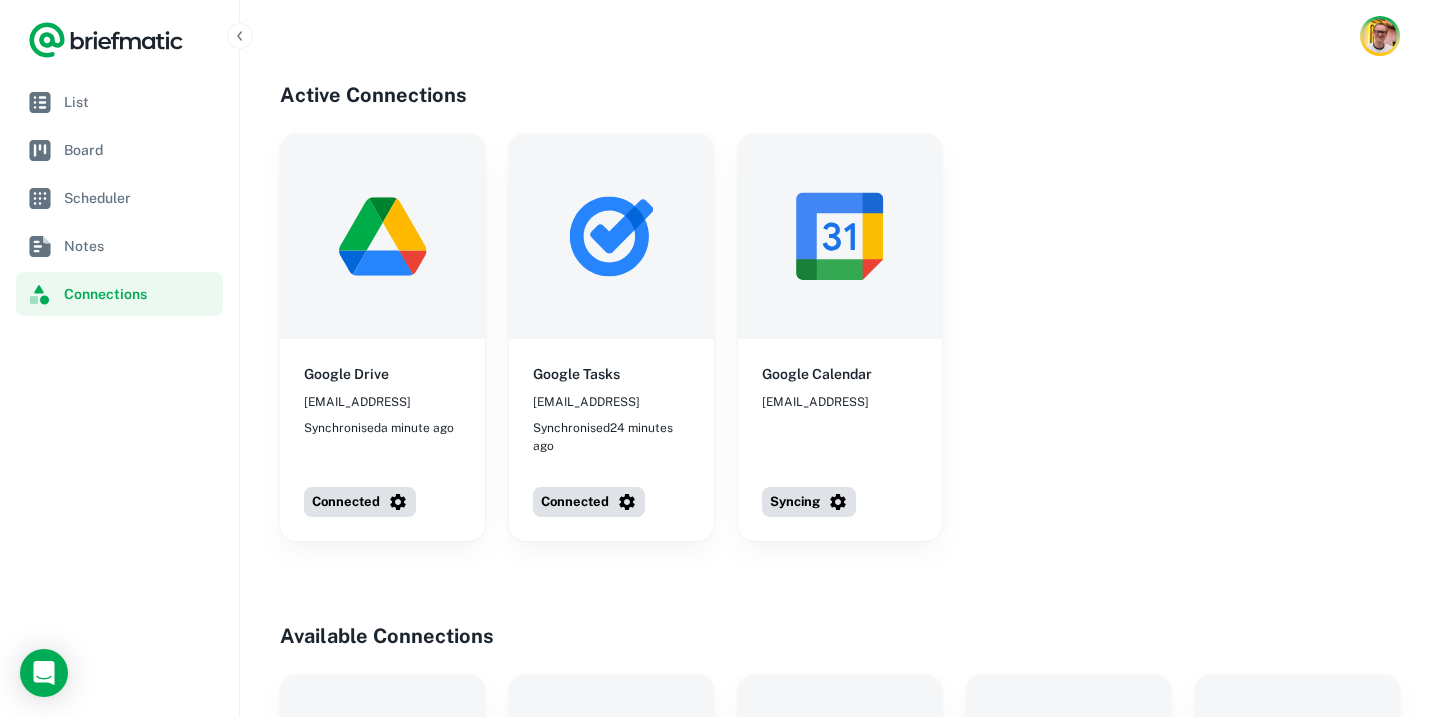 type 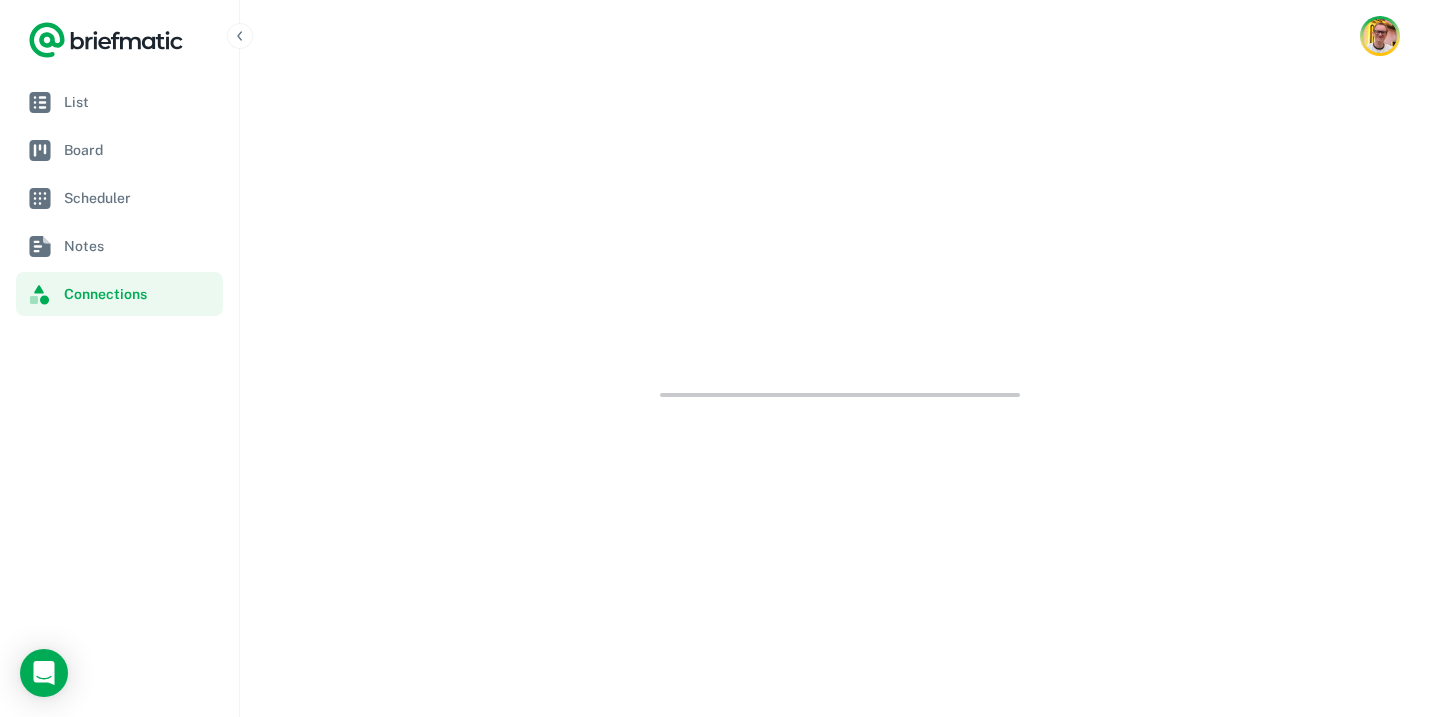 scroll, scrollTop: 0, scrollLeft: 0, axis: both 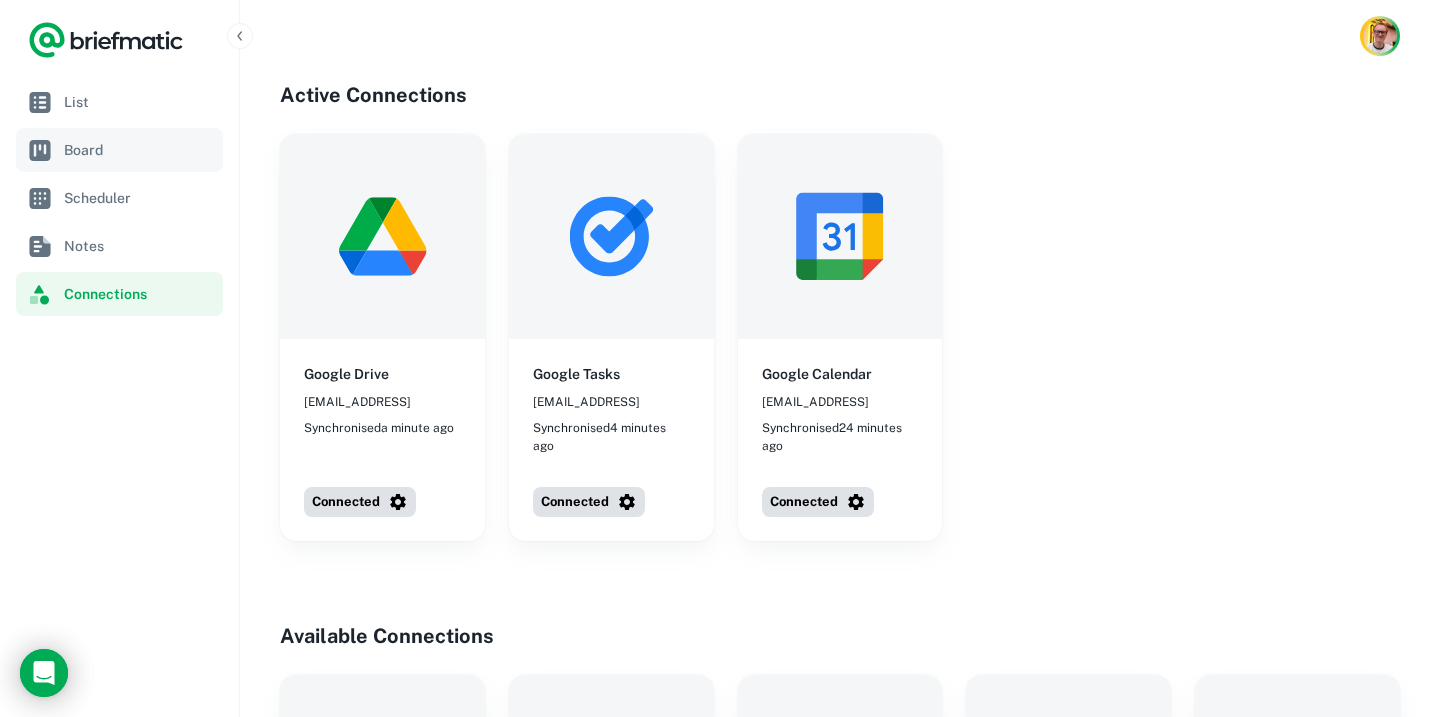 click on "Board" at bounding box center (139, 150) 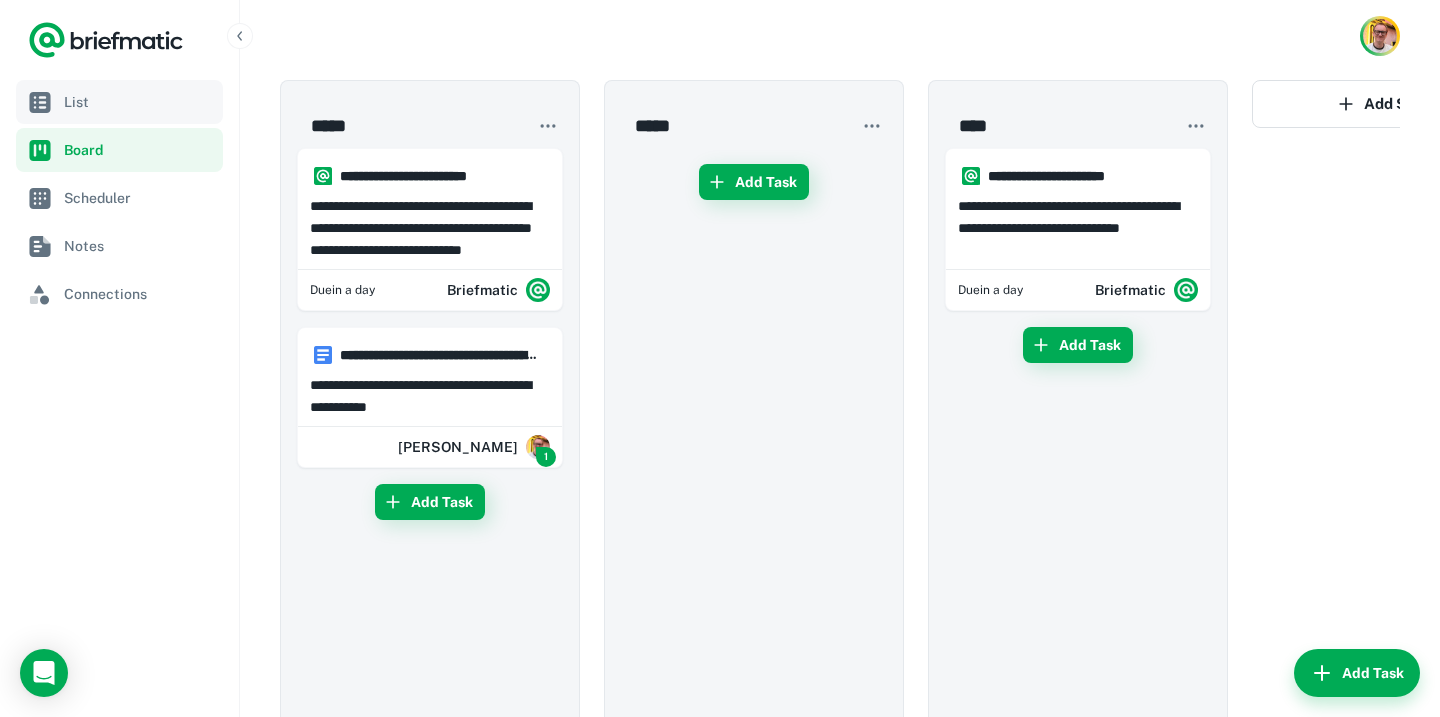 click on "List" at bounding box center [119, 102] 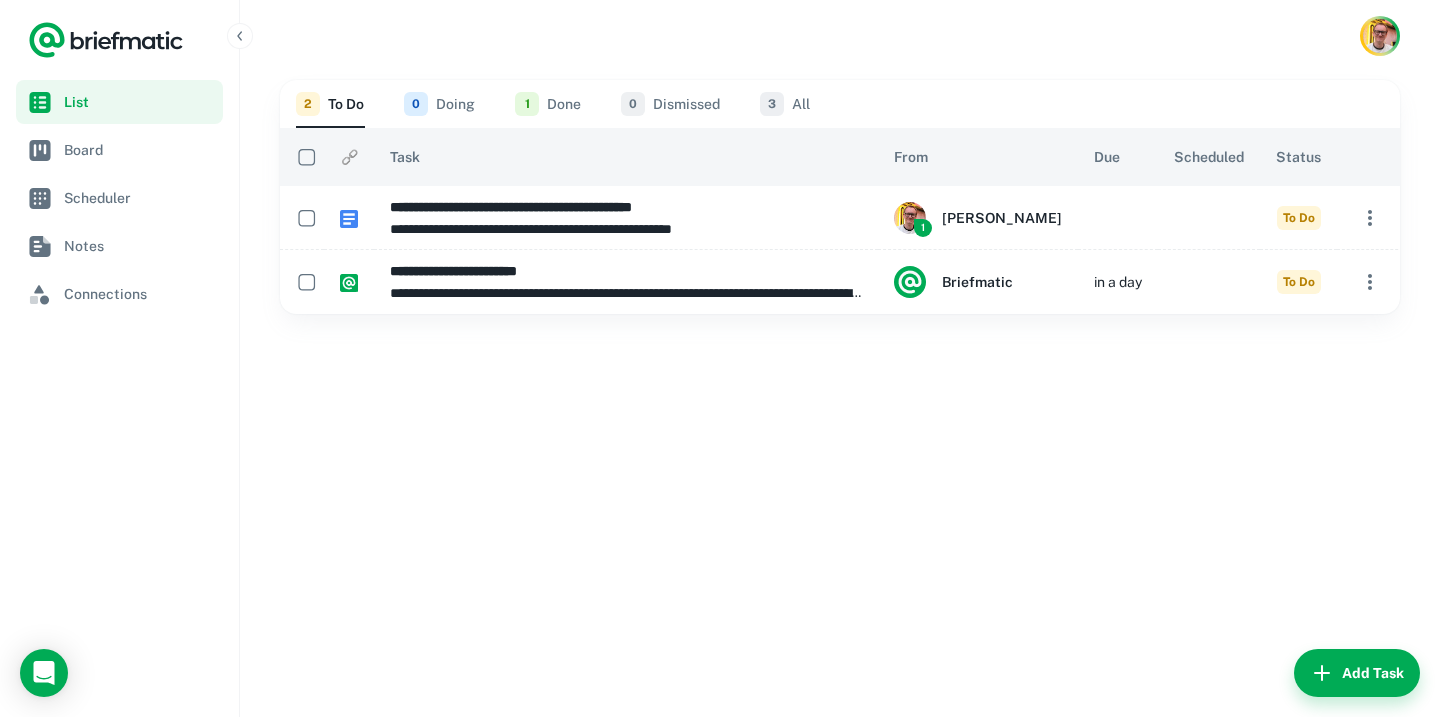 click on "1" at bounding box center (527, 104) 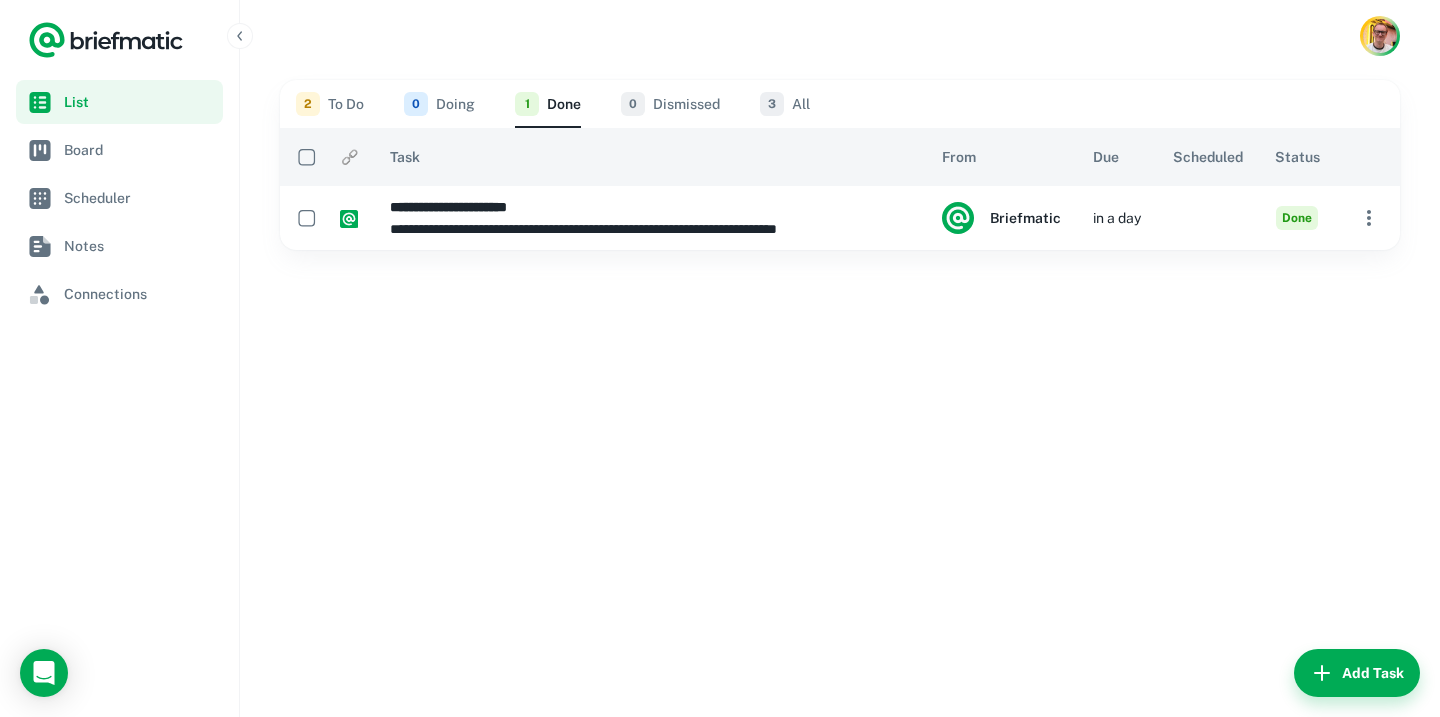 click on "3 All" at bounding box center [785, 104] 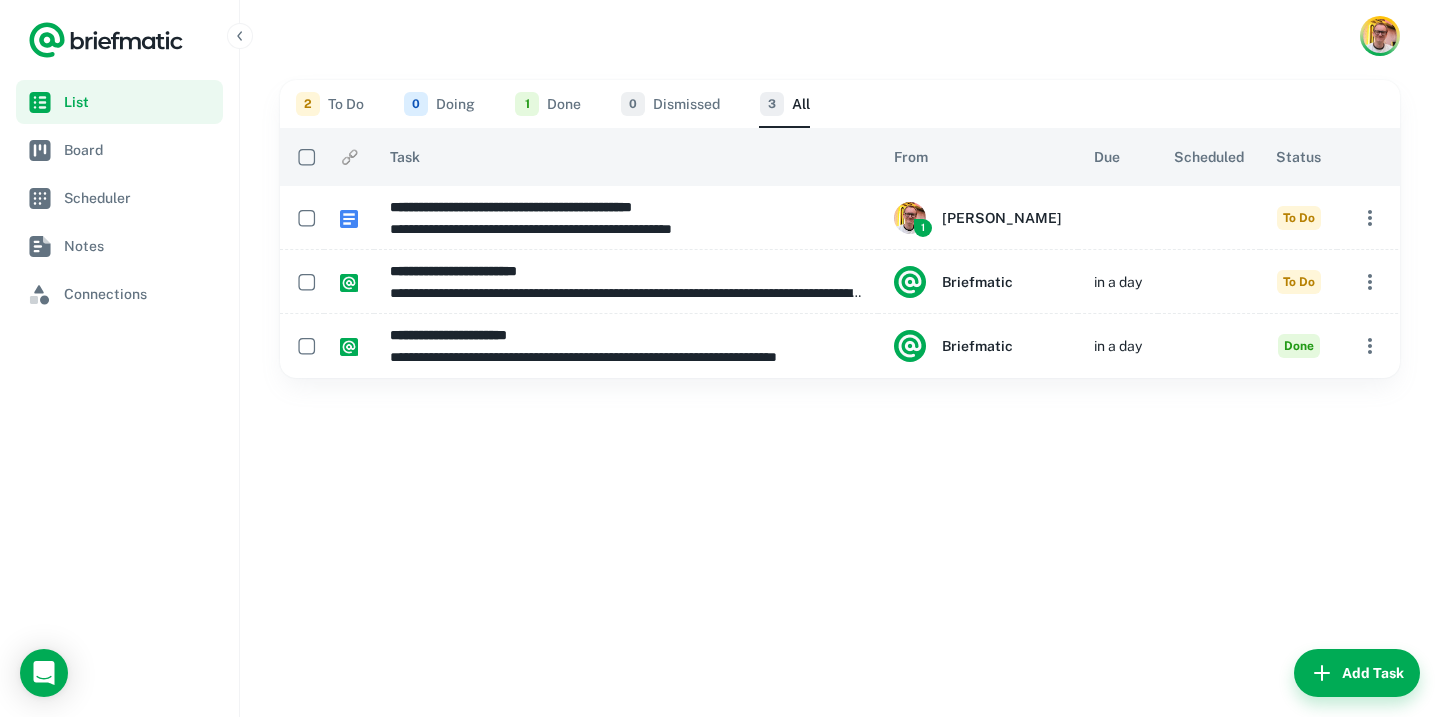 click on "2 To Do" at bounding box center [330, 104] 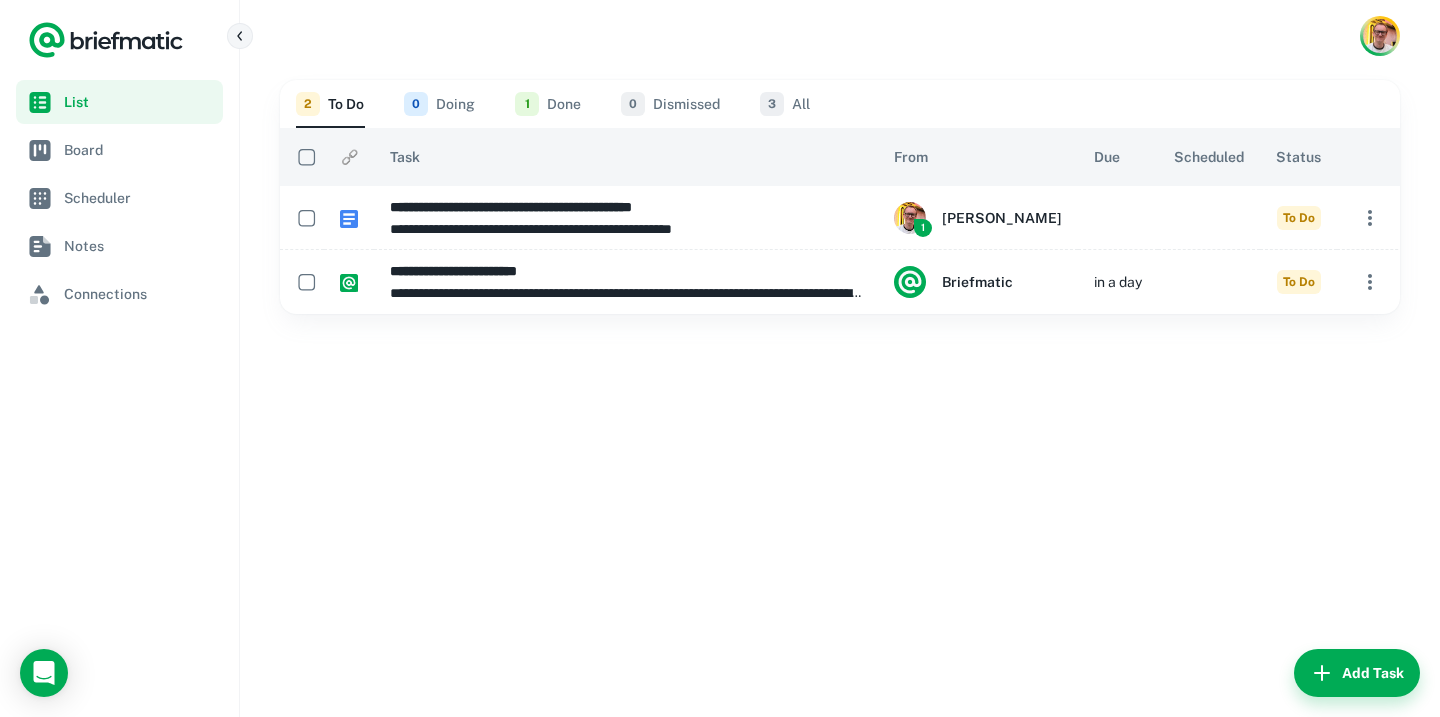 click 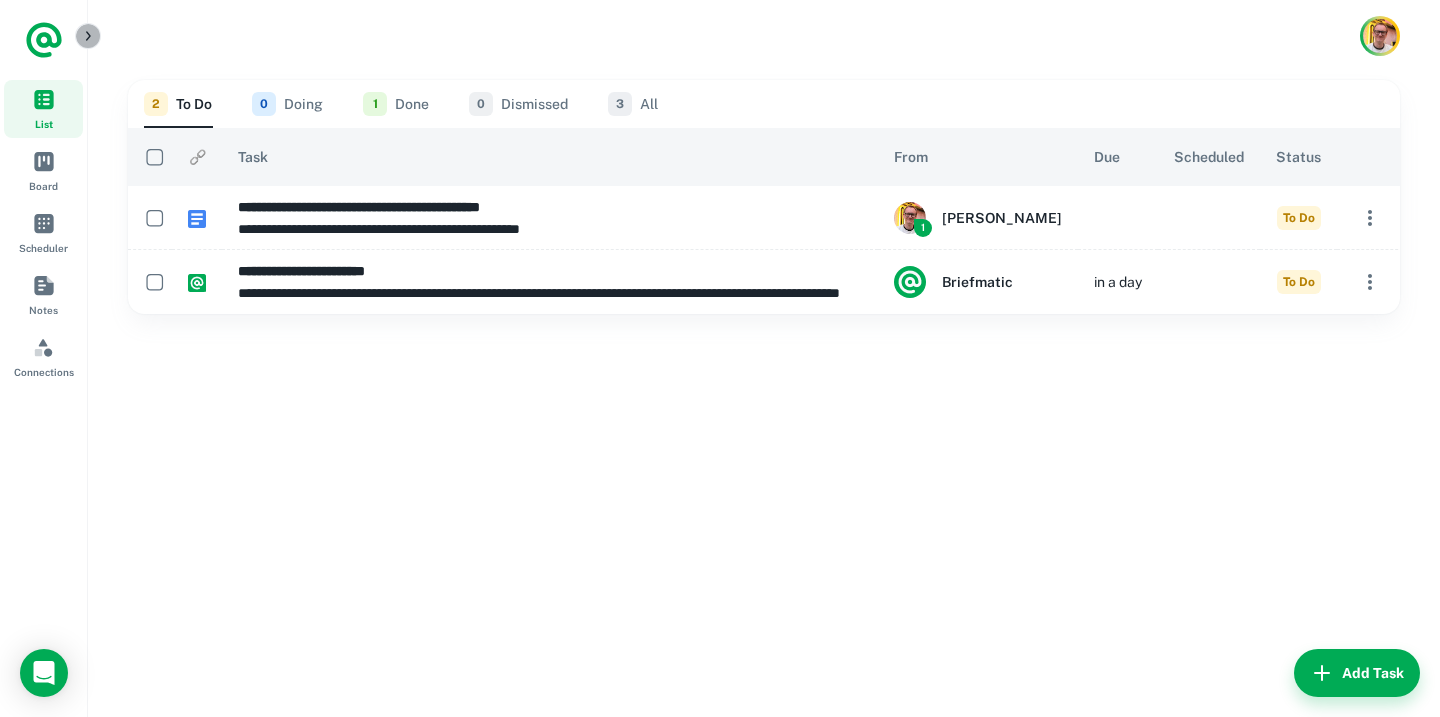 click 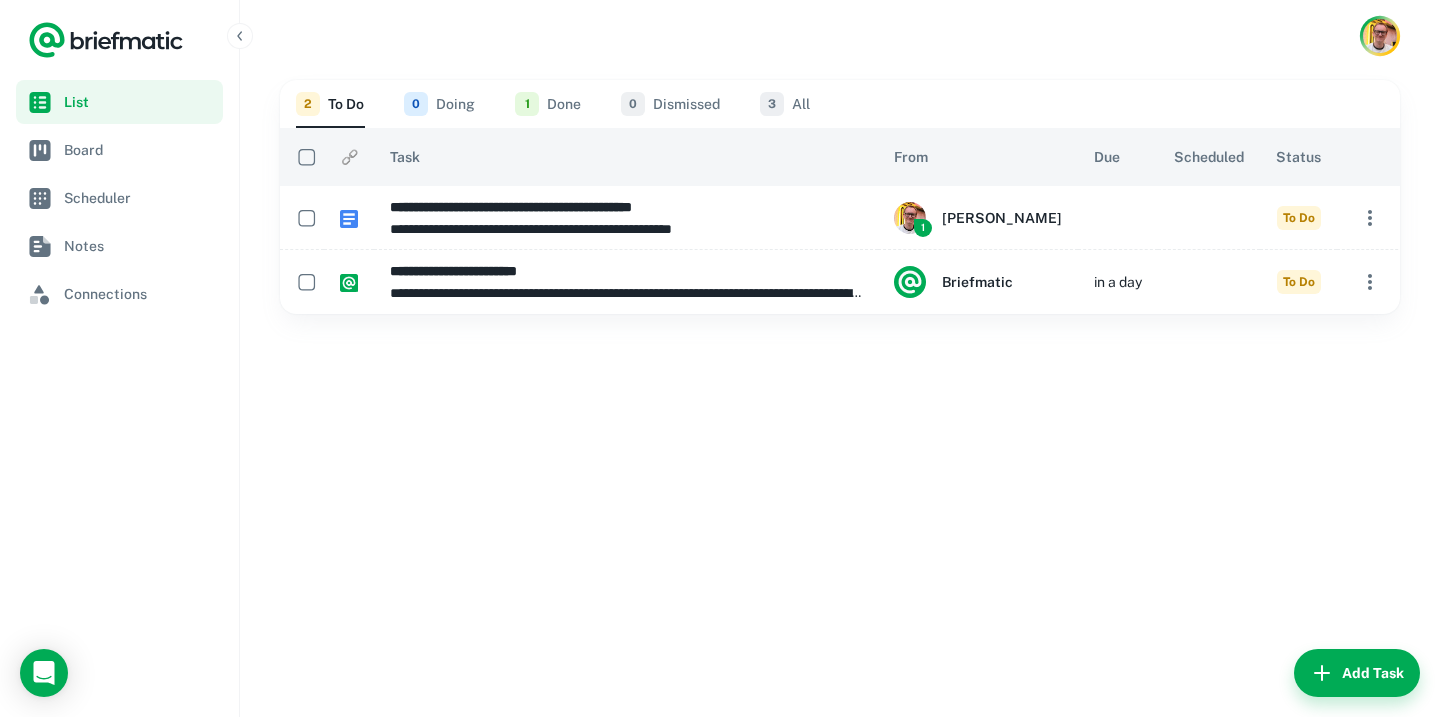 click at bounding box center (1380, 36) 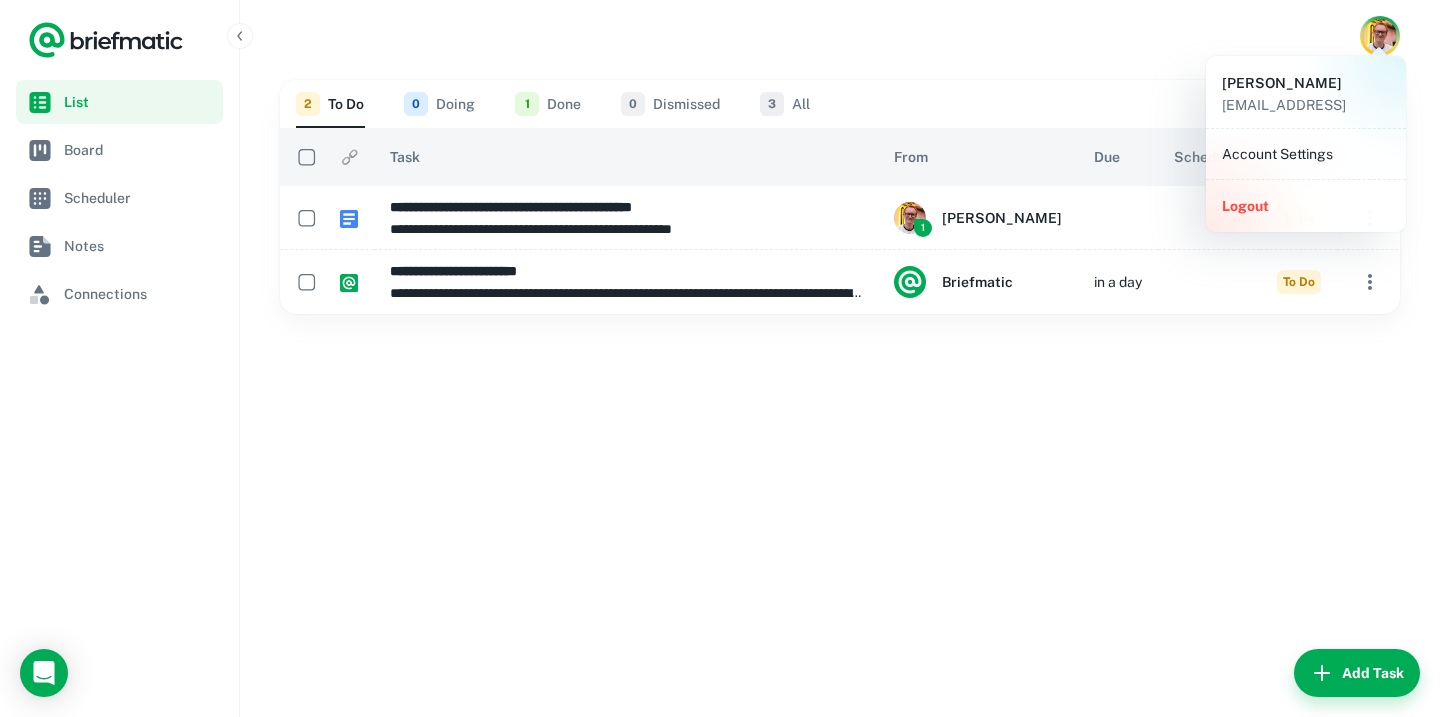 click at bounding box center (720, 358) 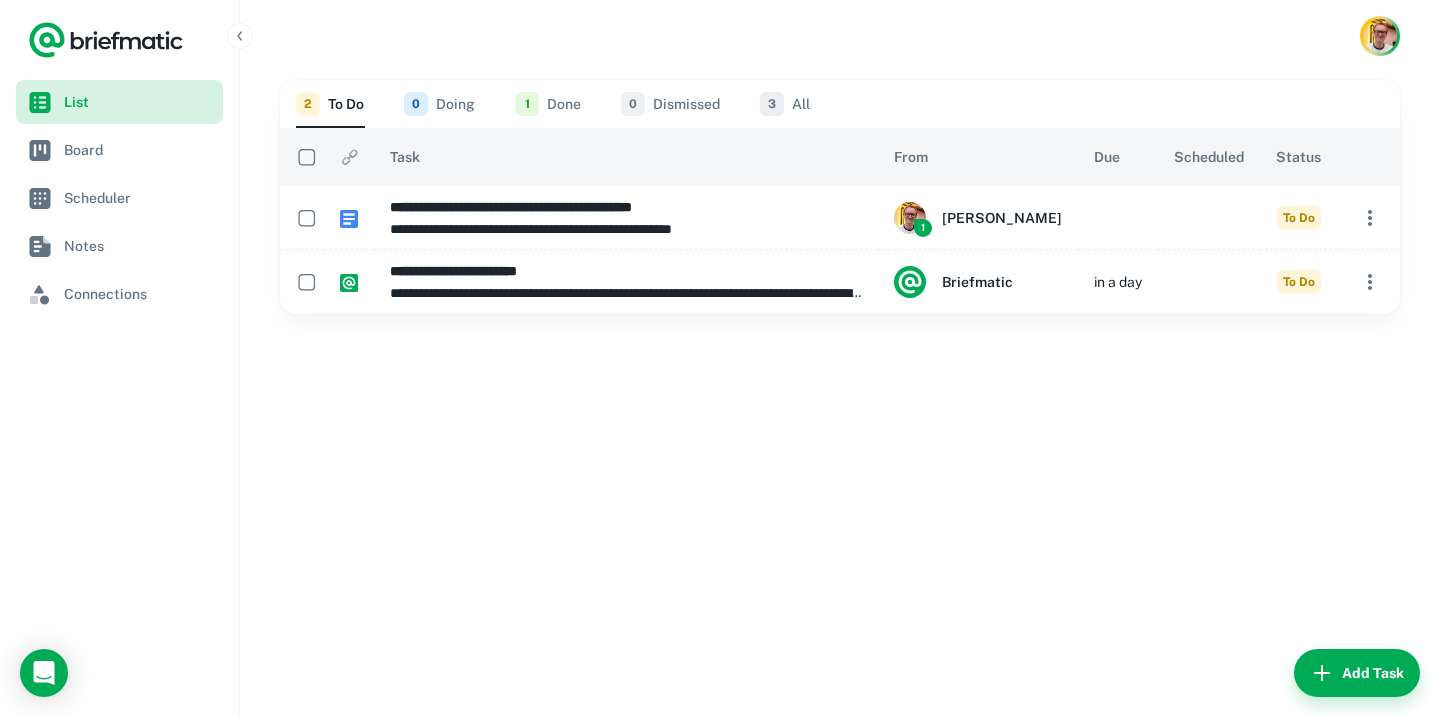 click on "List" at bounding box center (139, 102) 